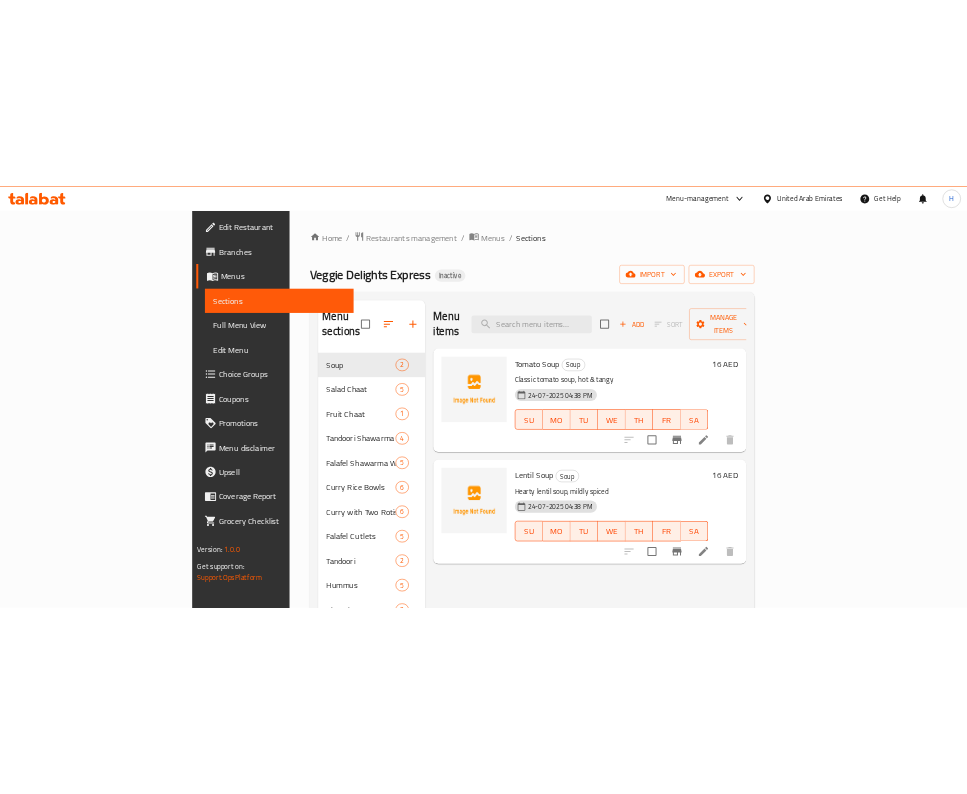 scroll, scrollTop: 0, scrollLeft: 0, axis: both 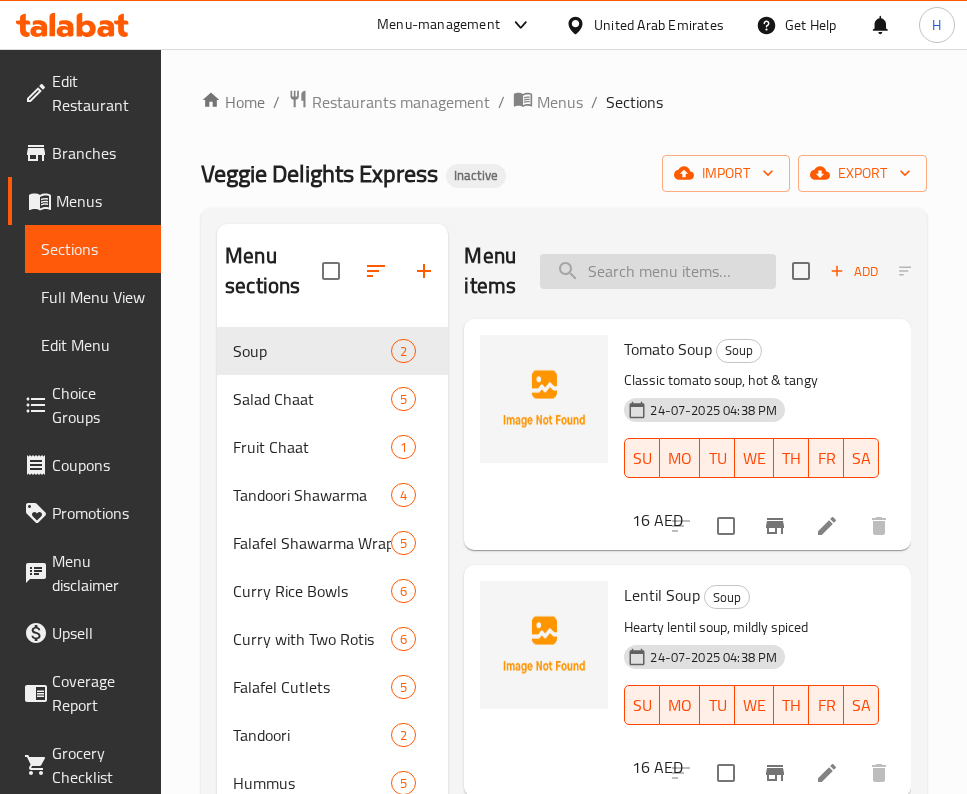 click at bounding box center (658, 271) 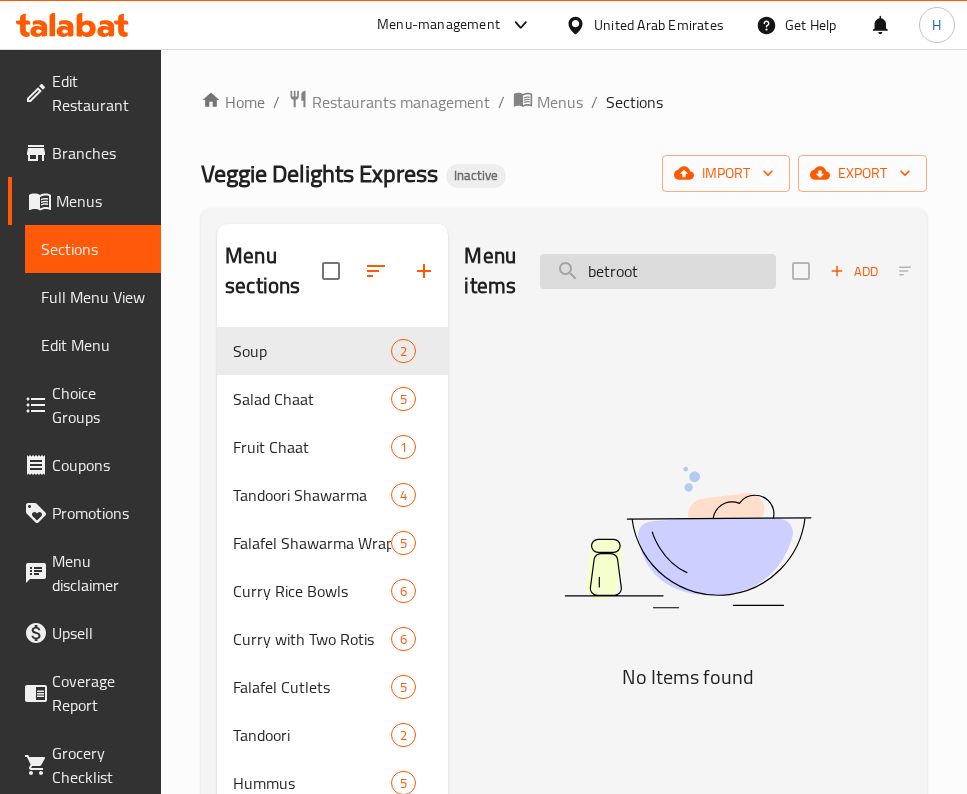 click on "betroot" at bounding box center (658, 271) 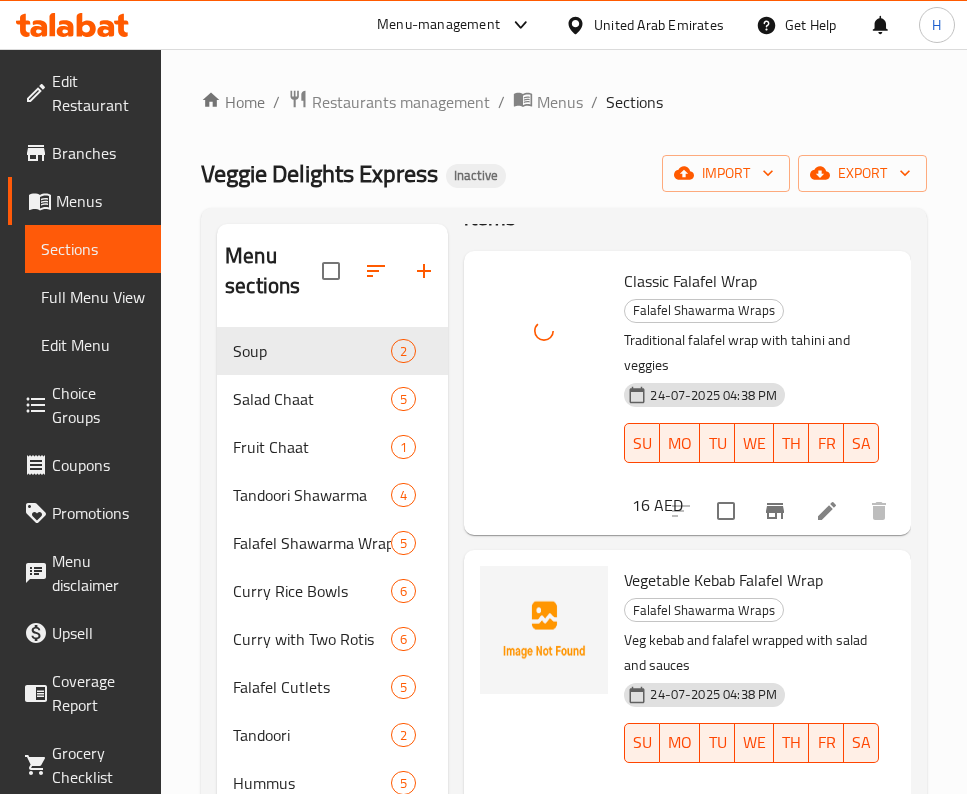 scroll, scrollTop: 0, scrollLeft: 0, axis: both 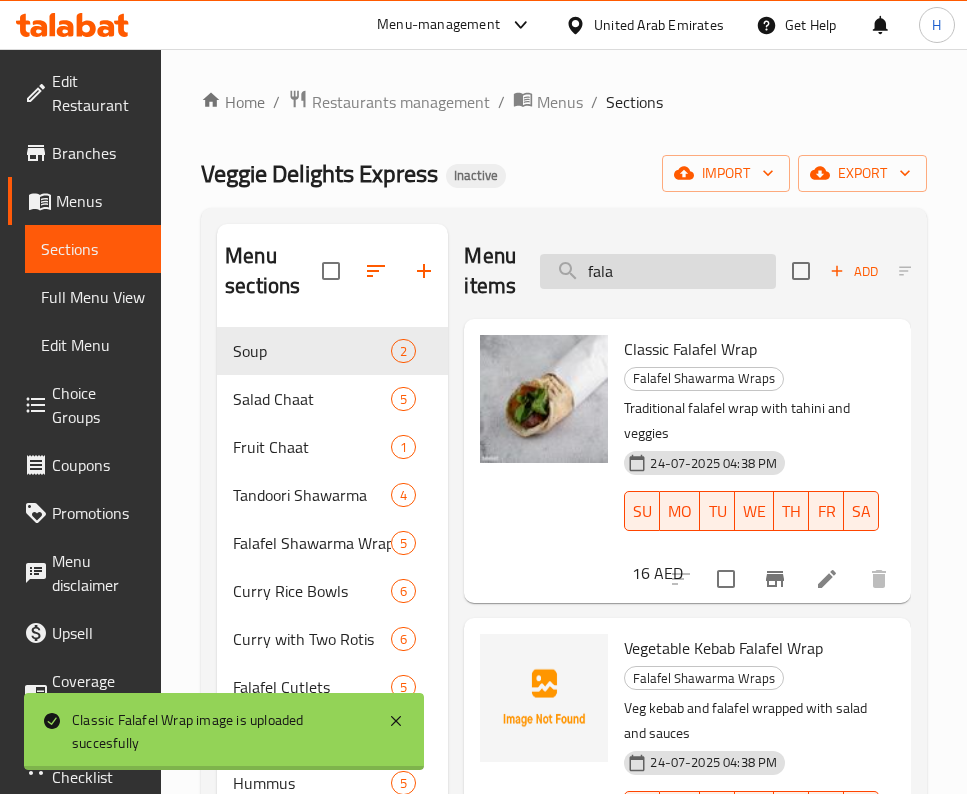 click on "fala" at bounding box center [658, 271] 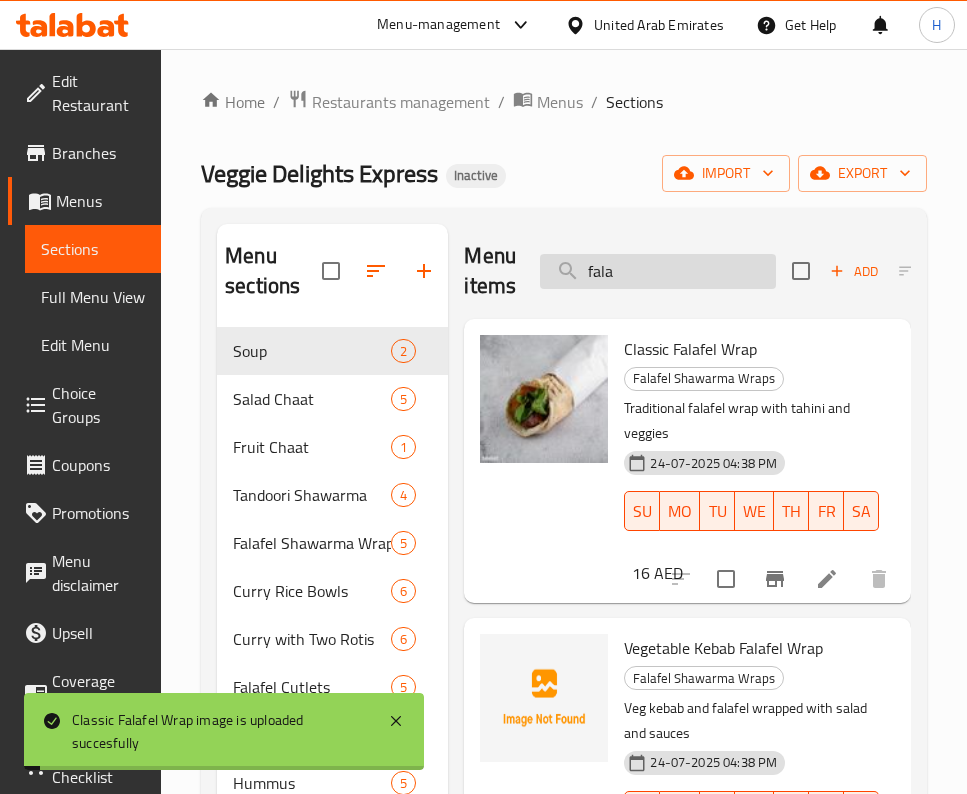 click on "fala" at bounding box center (658, 271) 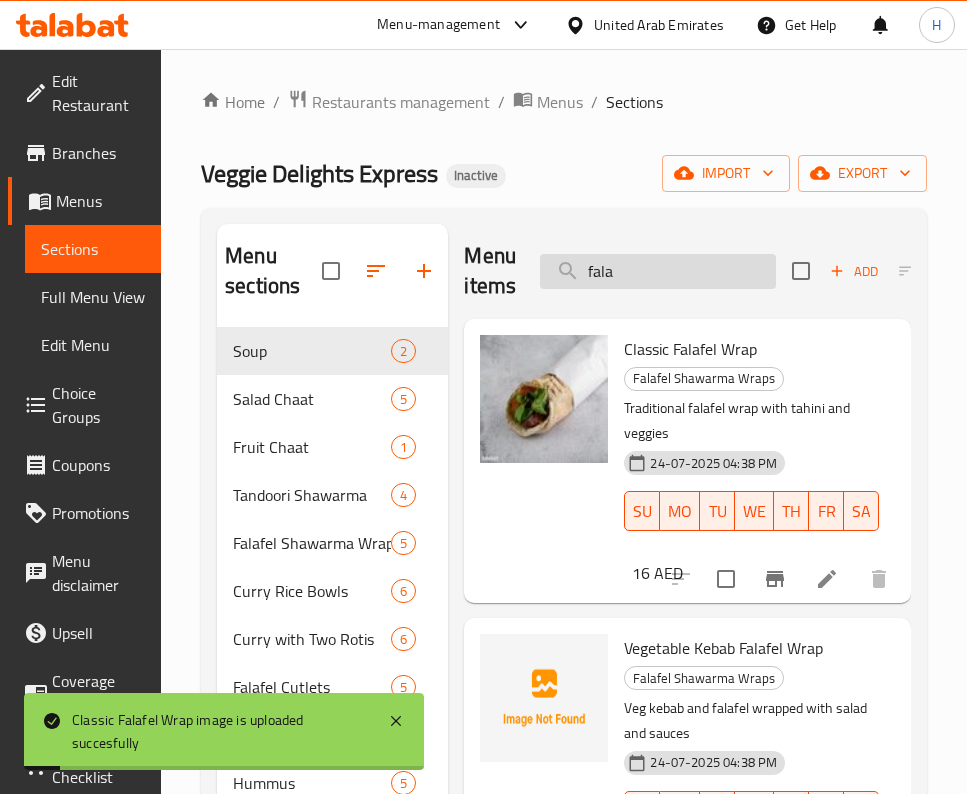 click on "fala" at bounding box center [658, 271] 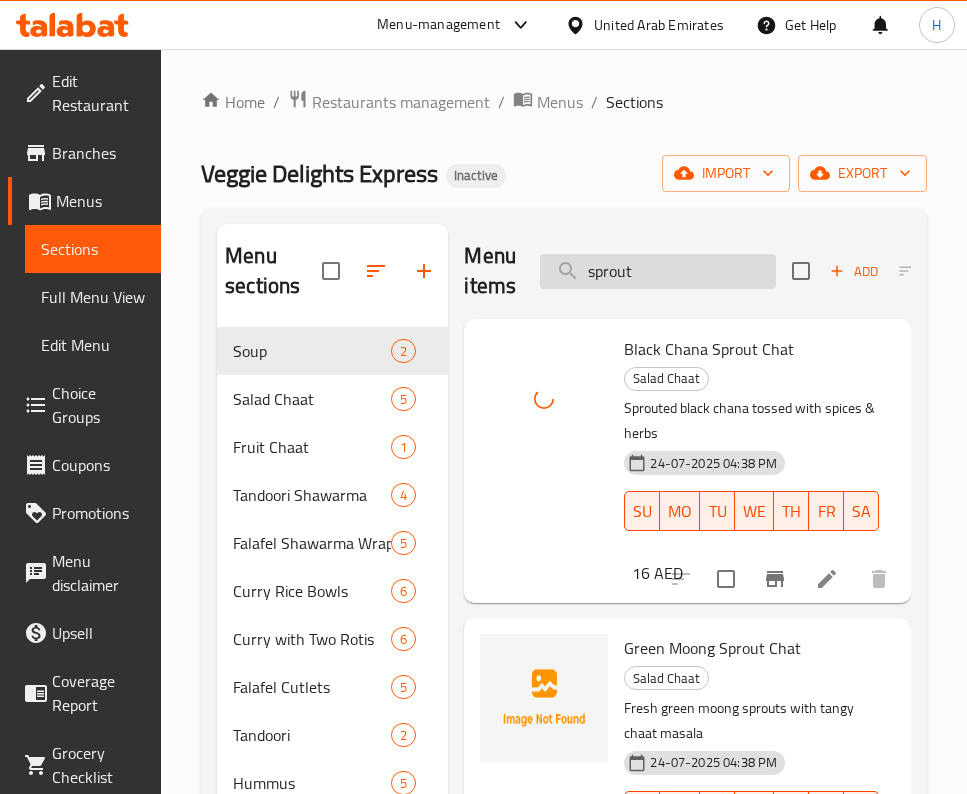 click on "sprout" at bounding box center [658, 271] 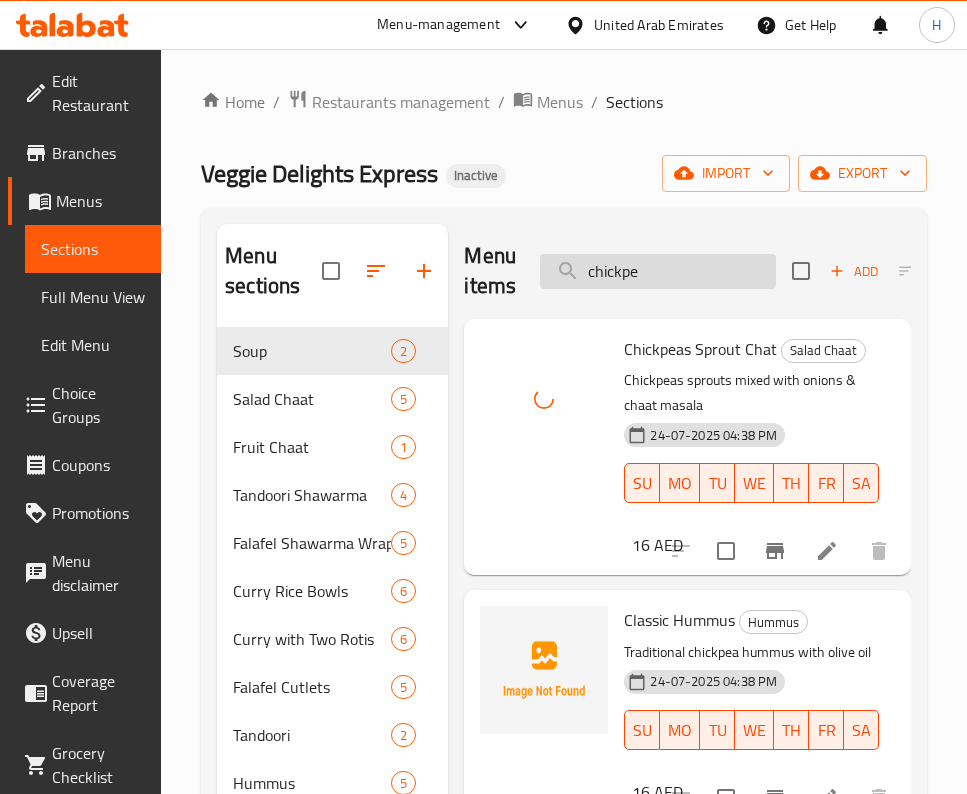 click on "chickpe" at bounding box center (658, 271) 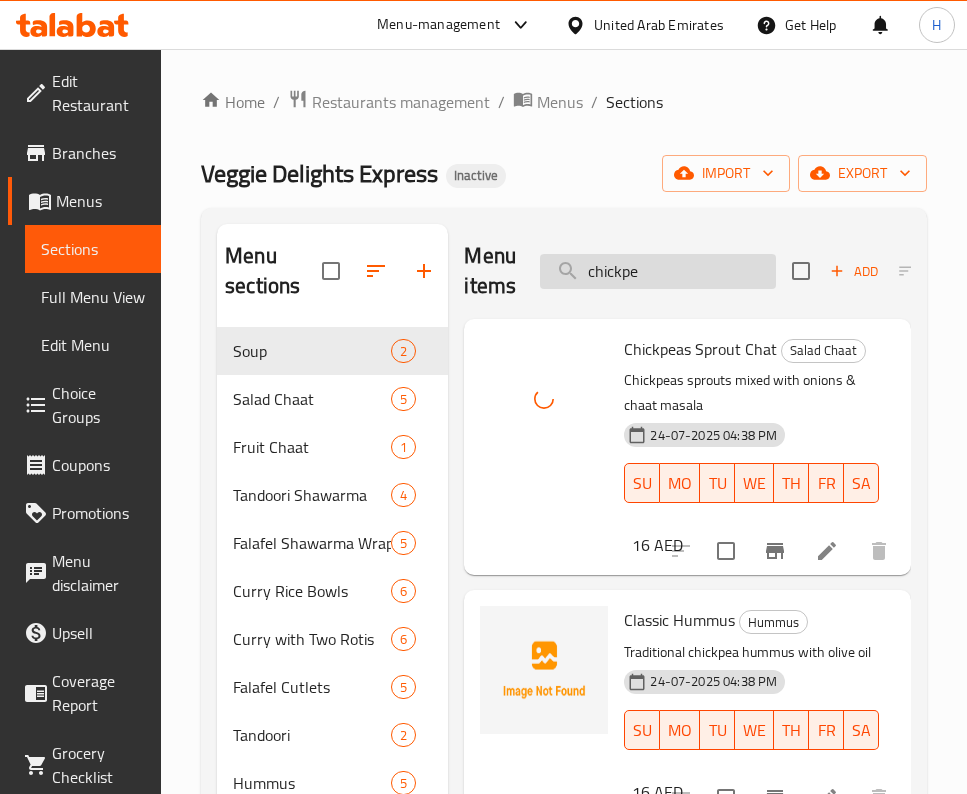 click on "chickpe" at bounding box center (658, 271) 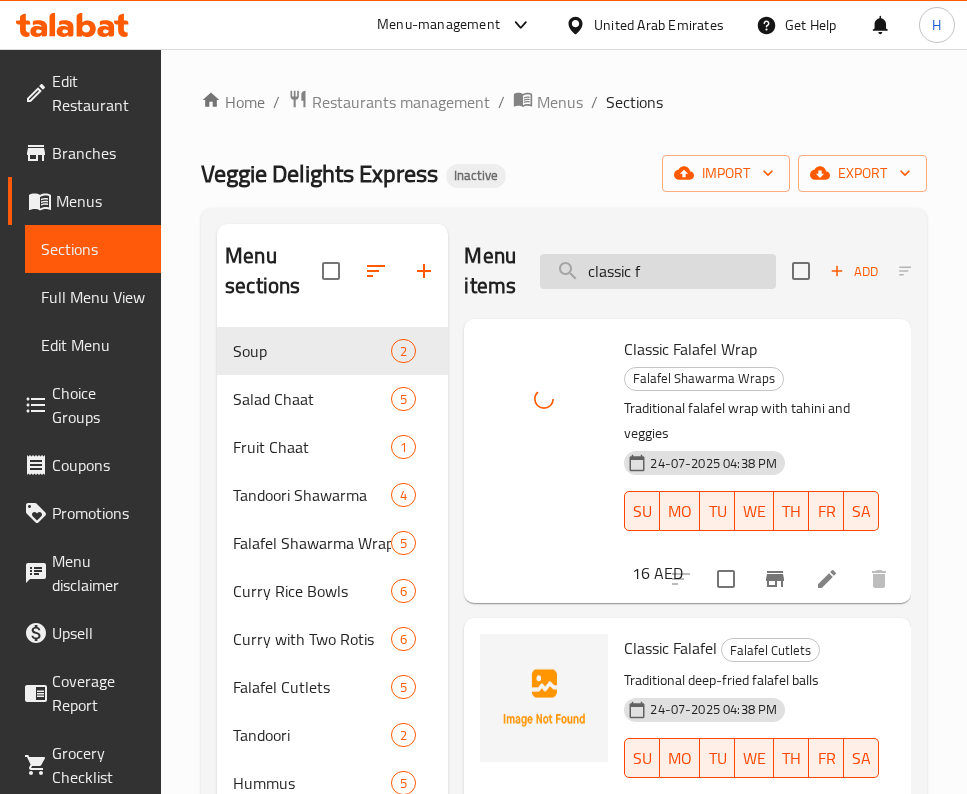 click on "classic f" at bounding box center [658, 271] 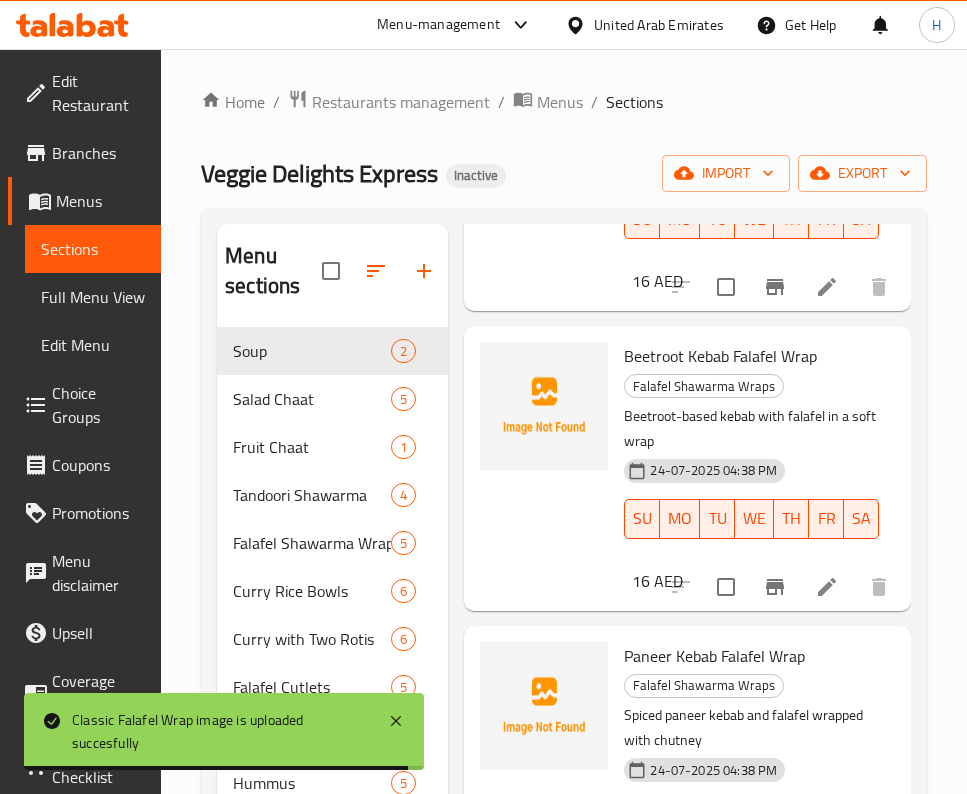 scroll, scrollTop: 300, scrollLeft: 0, axis: vertical 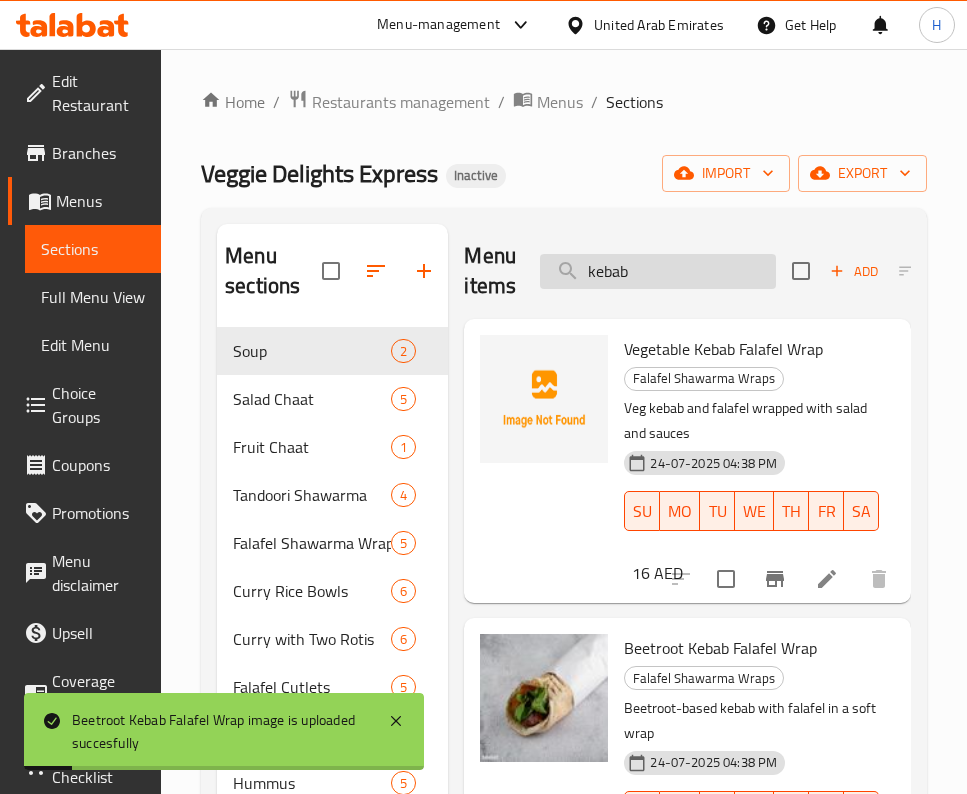 click on "kebab" at bounding box center (658, 271) 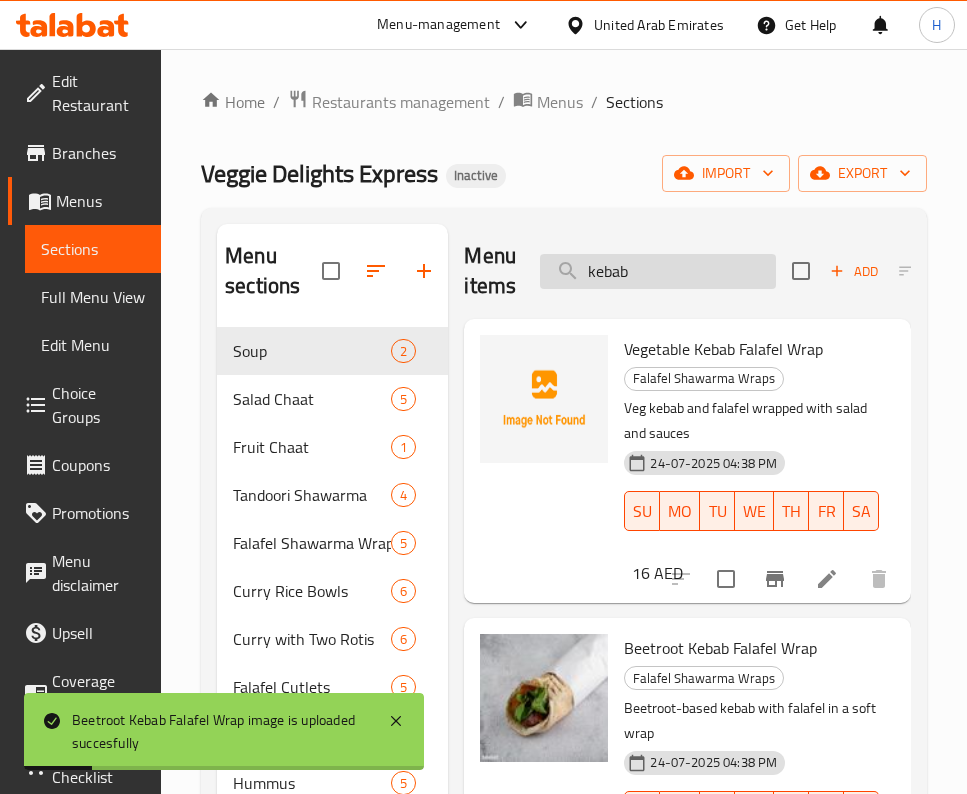 click on "kebab" at bounding box center (658, 271) 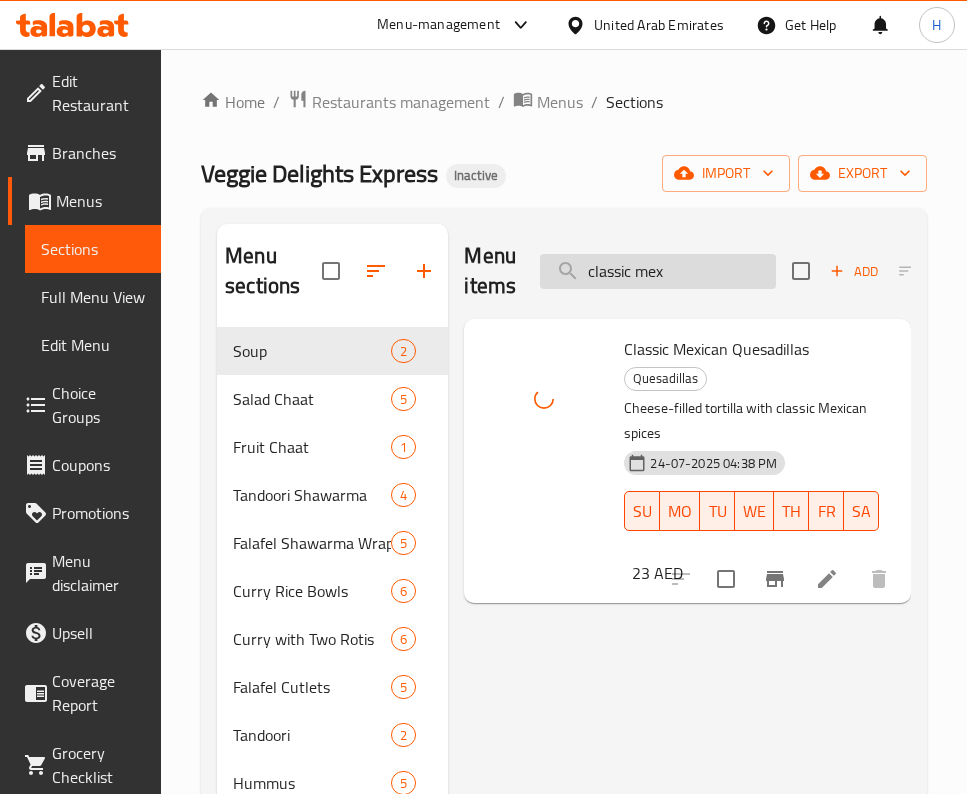 click on "classic mex" at bounding box center [658, 271] 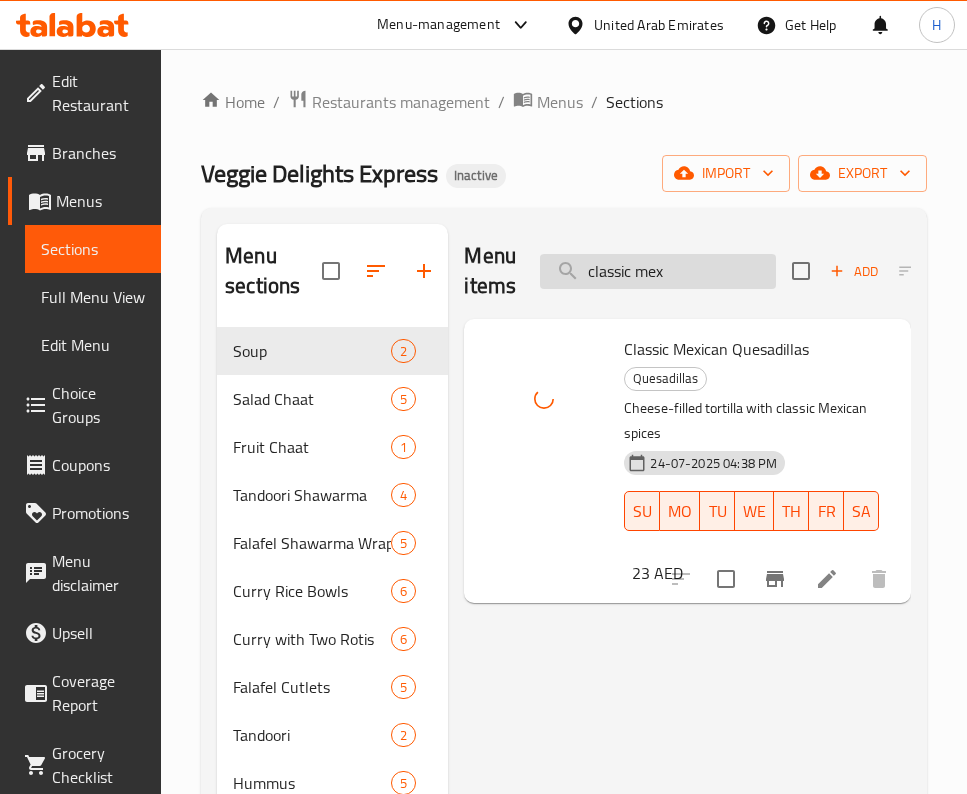 click on "classic mex" at bounding box center (658, 271) 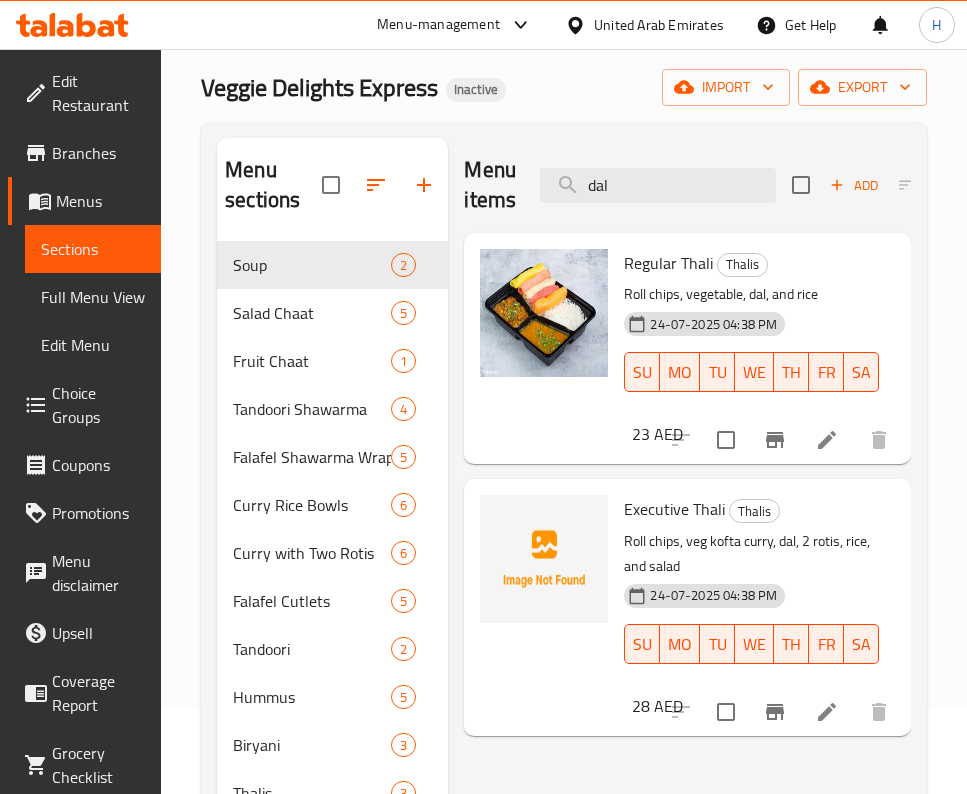 scroll, scrollTop: 0, scrollLeft: 0, axis: both 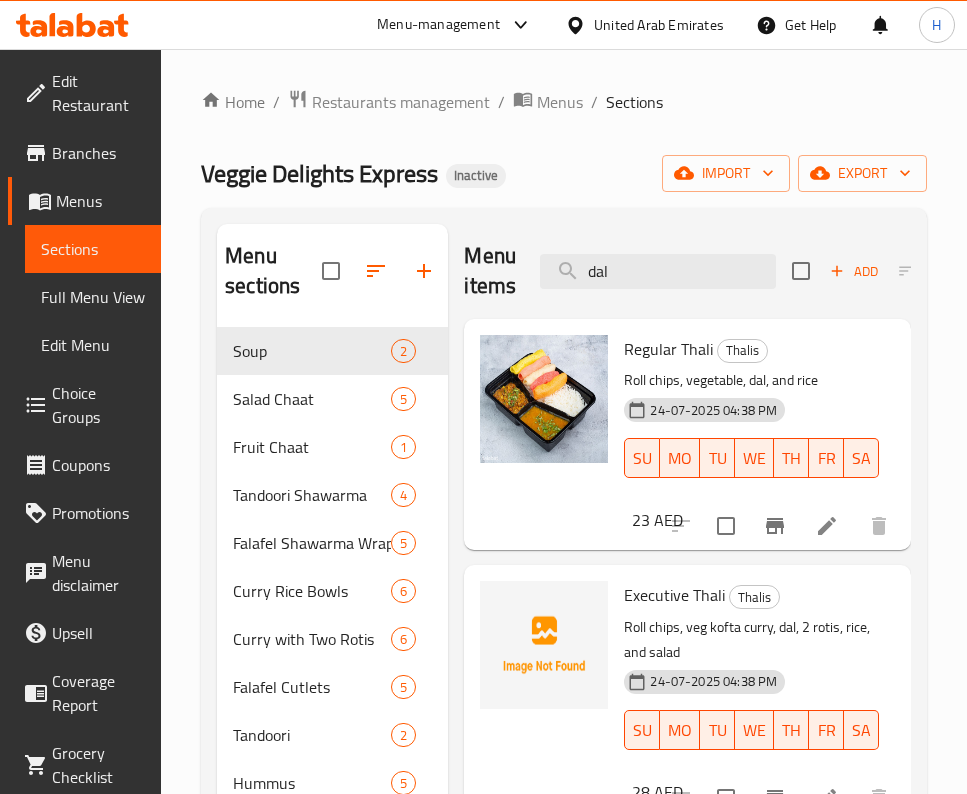 click on "Menu items dal Add Sort Manage items" at bounding box center (687, 271) 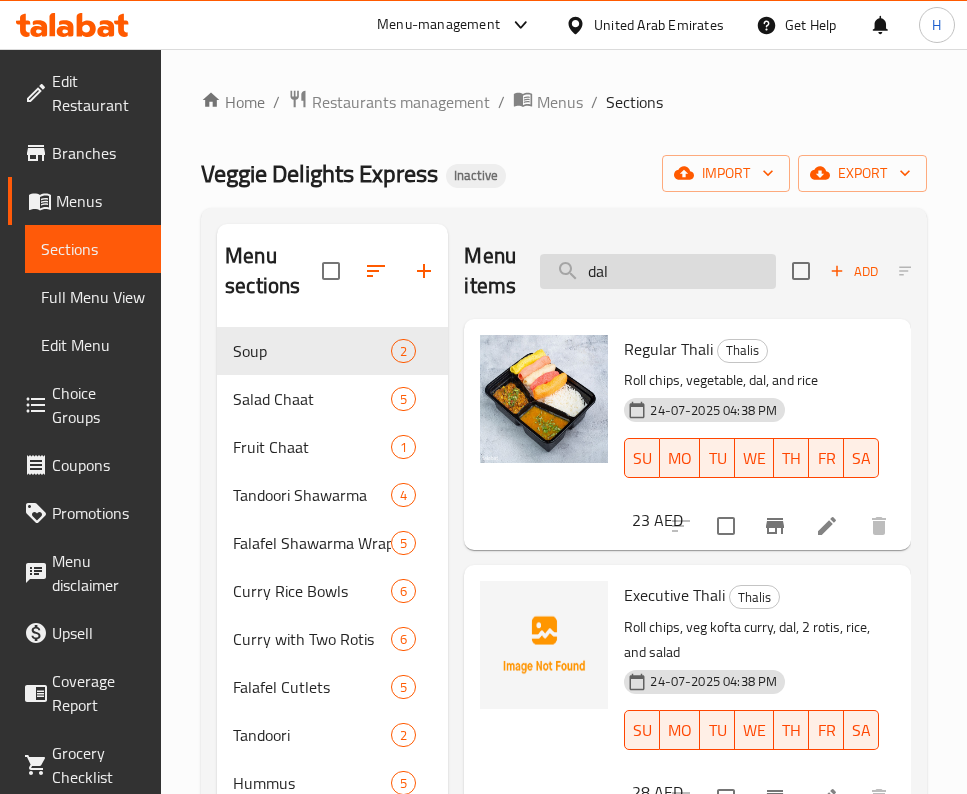 click on "dal" at bounding box center [658, 271] 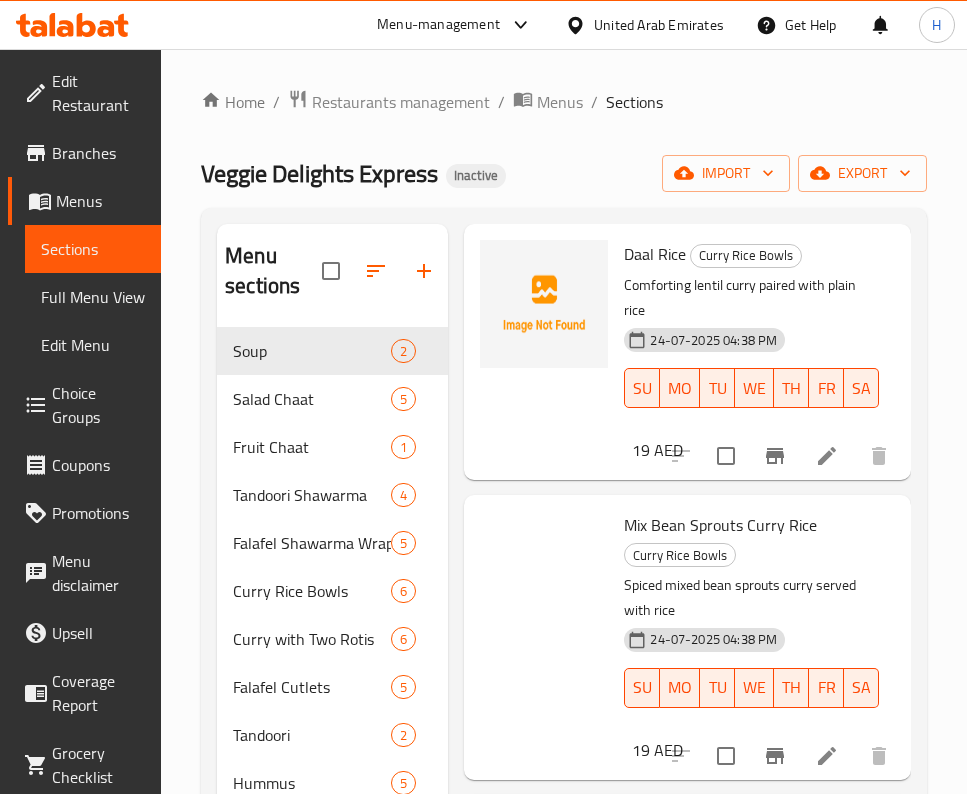 scroll, scrollTop: 1350, scrollLeft: 0, axis: vertical 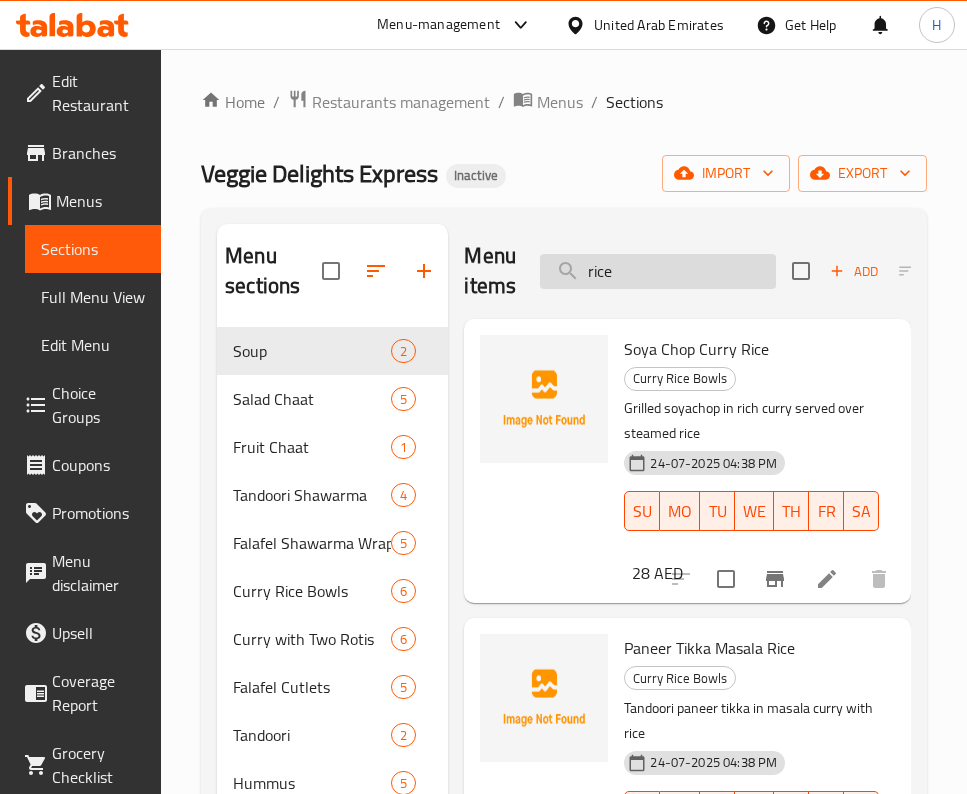 click on "rice" at bounding box center [658, 271] 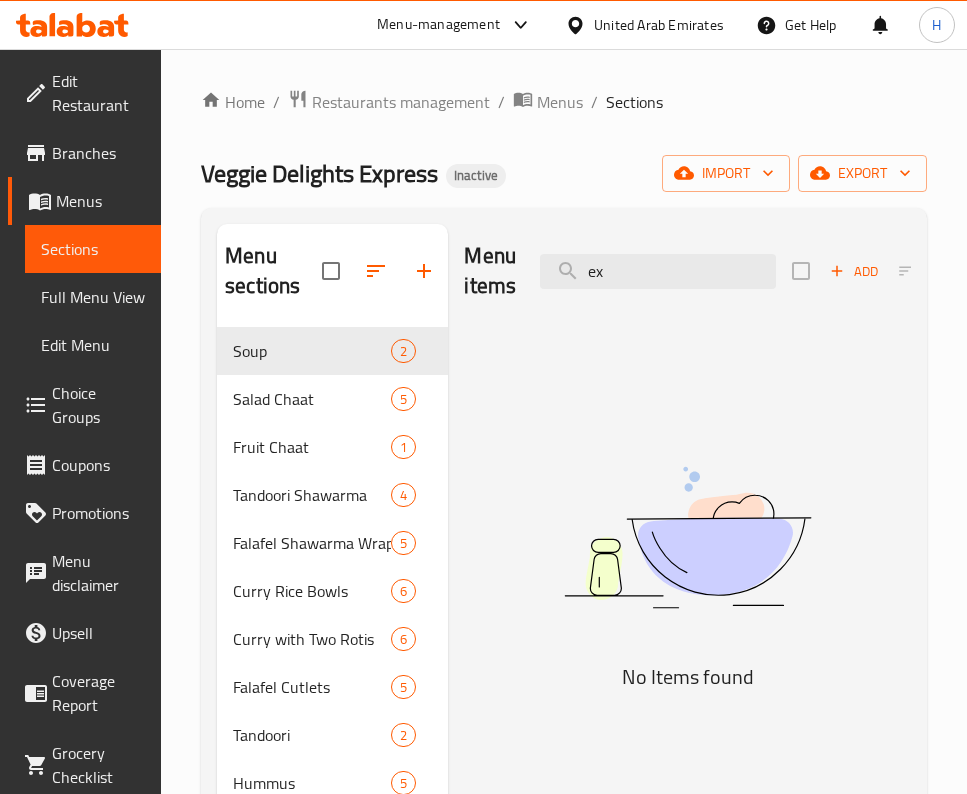 type on "e" 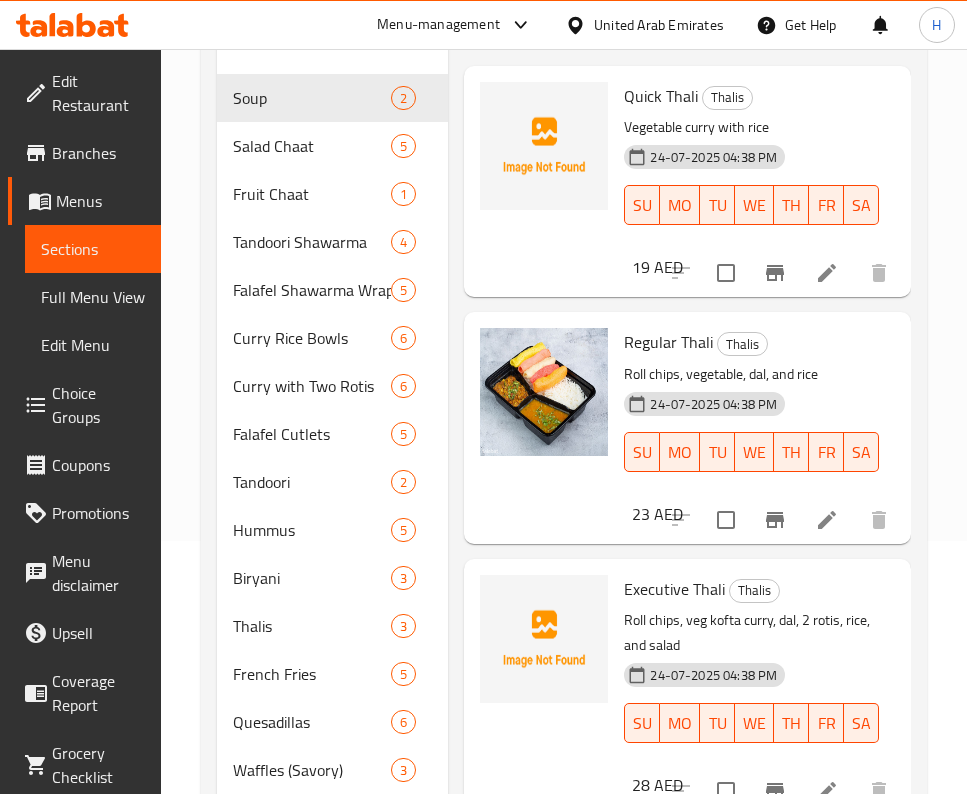 scroll, scrollTop: 300, scrollLeft: 0, axis: vertical 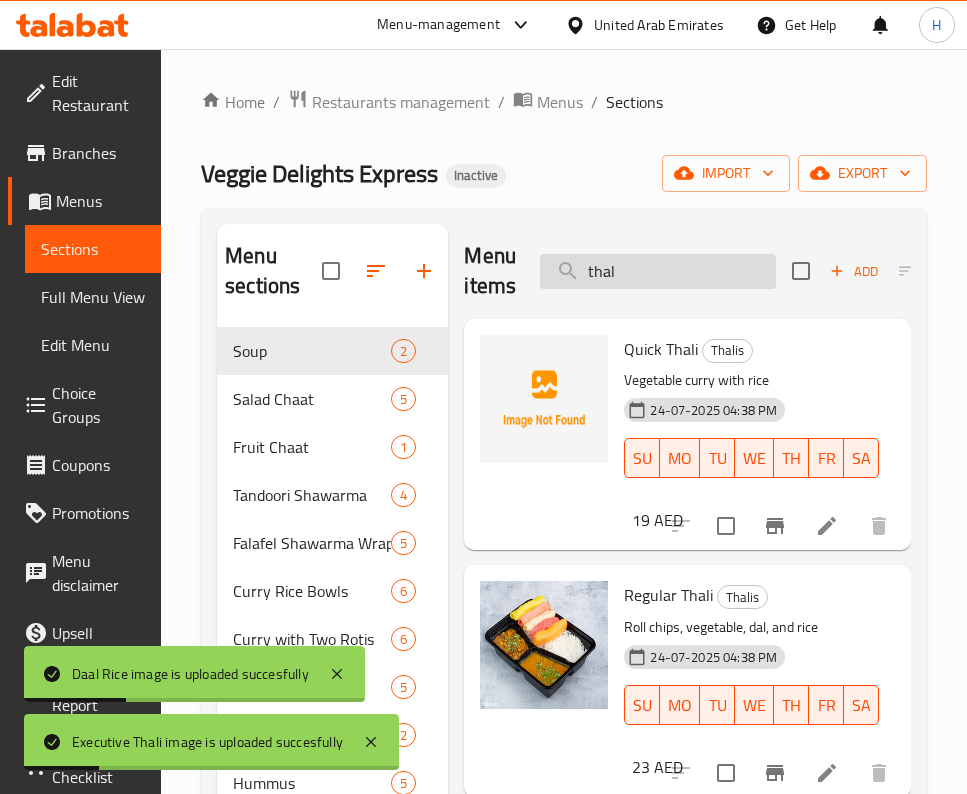 click on "thal" at bounding box center [658, 271] 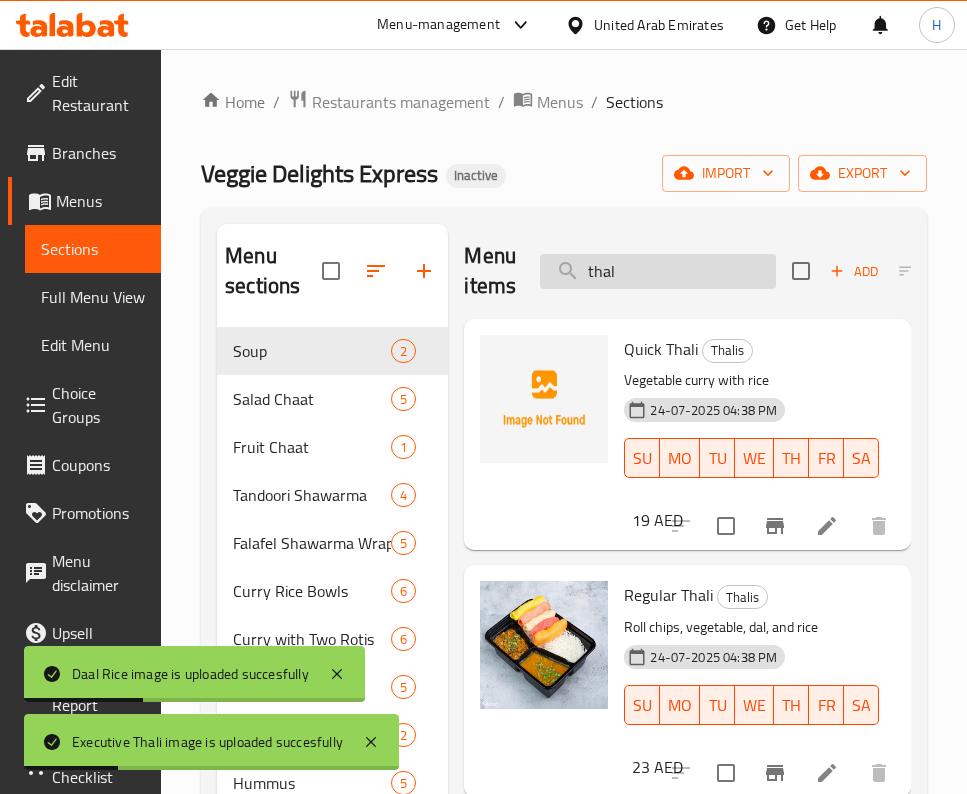 click on "thal" at bounding box center (658, 271) 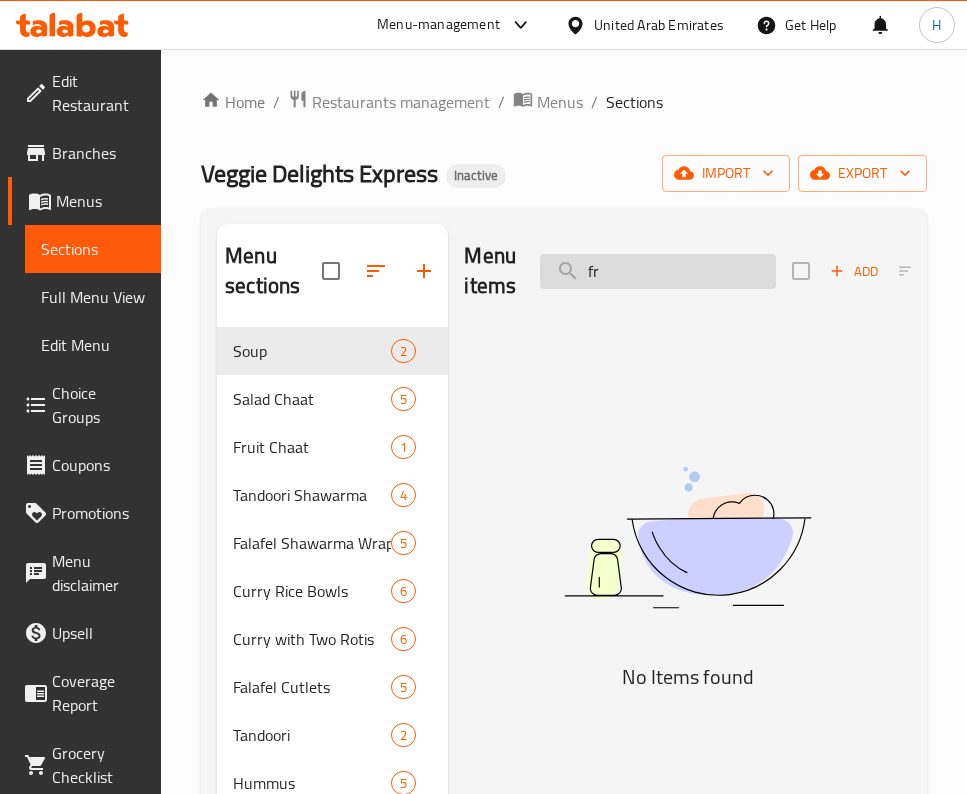 type on "f" 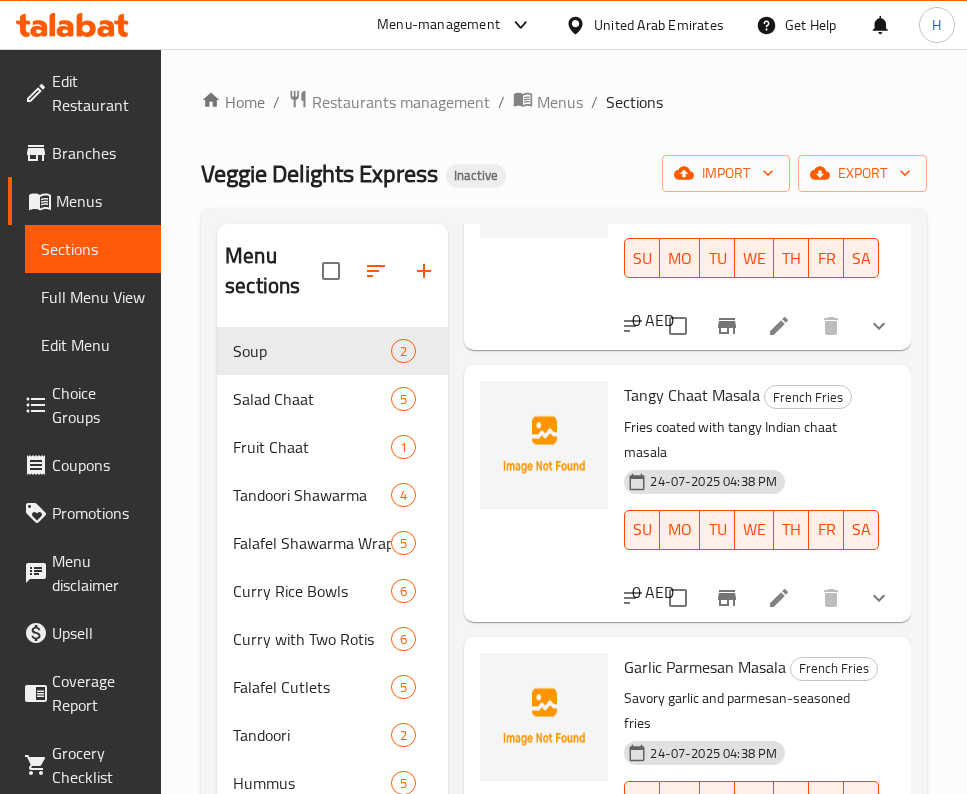 scroll, scrollTop: 700, scrollLeft: 0, axis: vertical 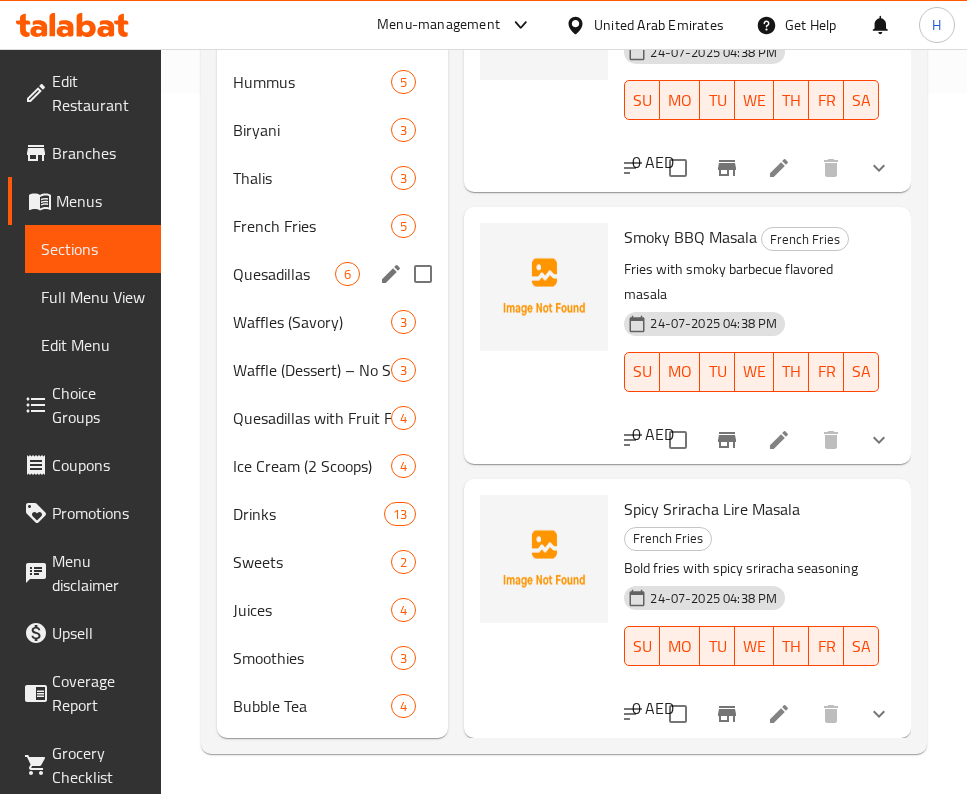 type on "fries" 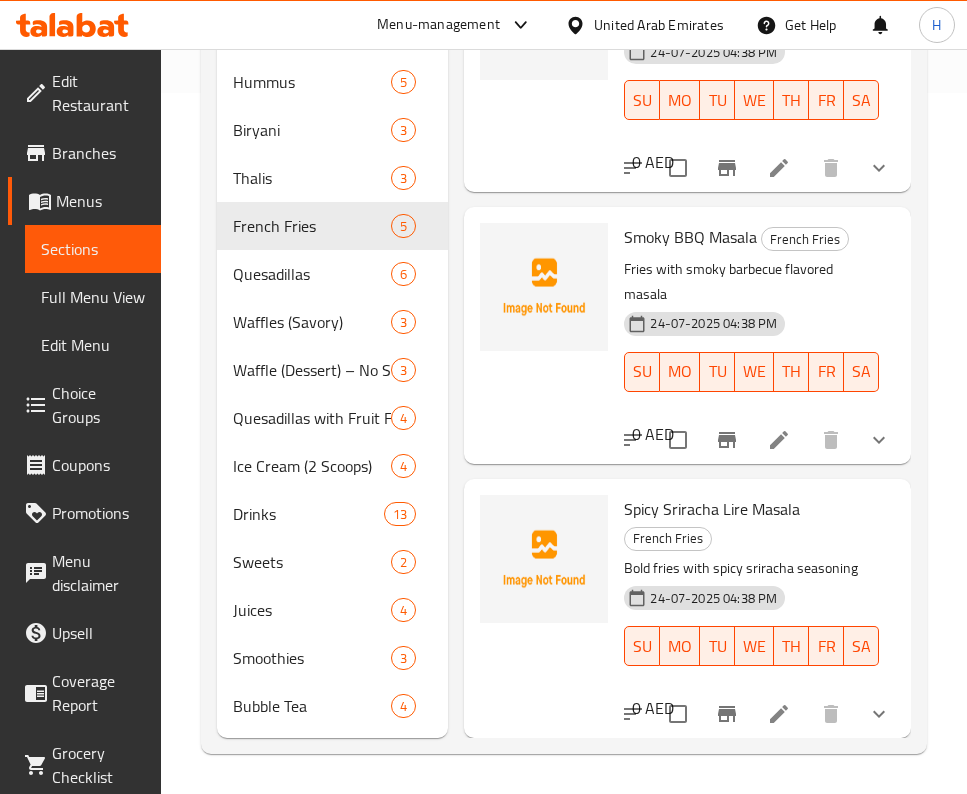 scroll, scrollTop: 0, scrollLeft: 0, axis: both 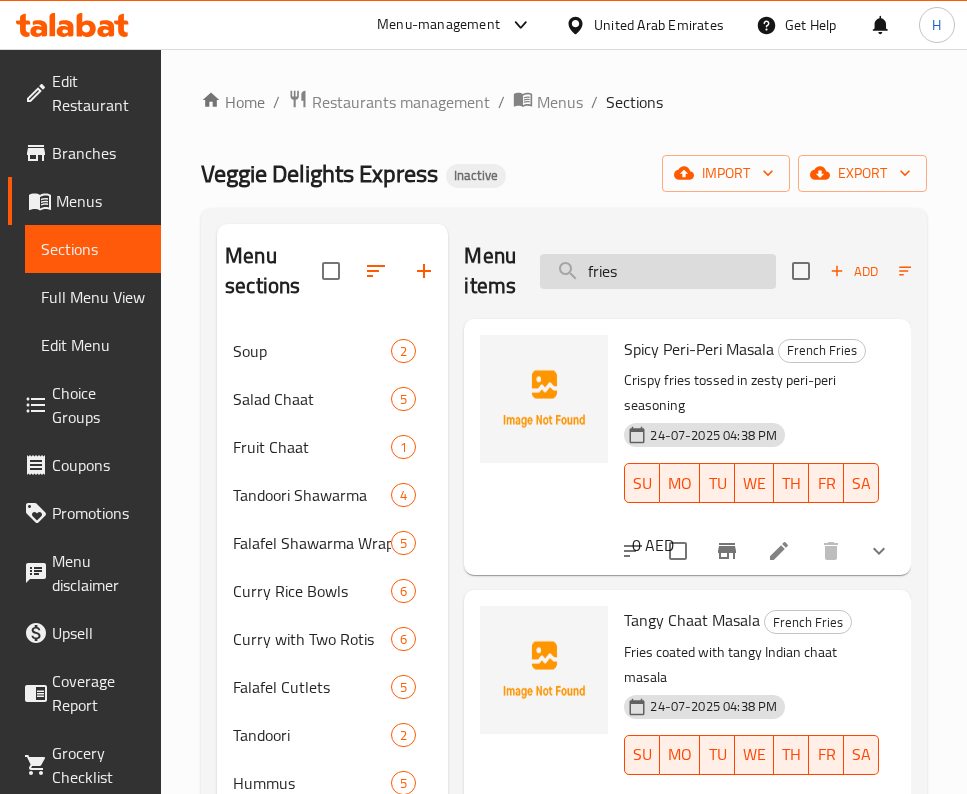 click on "fries" at bounding box center (658, 271) 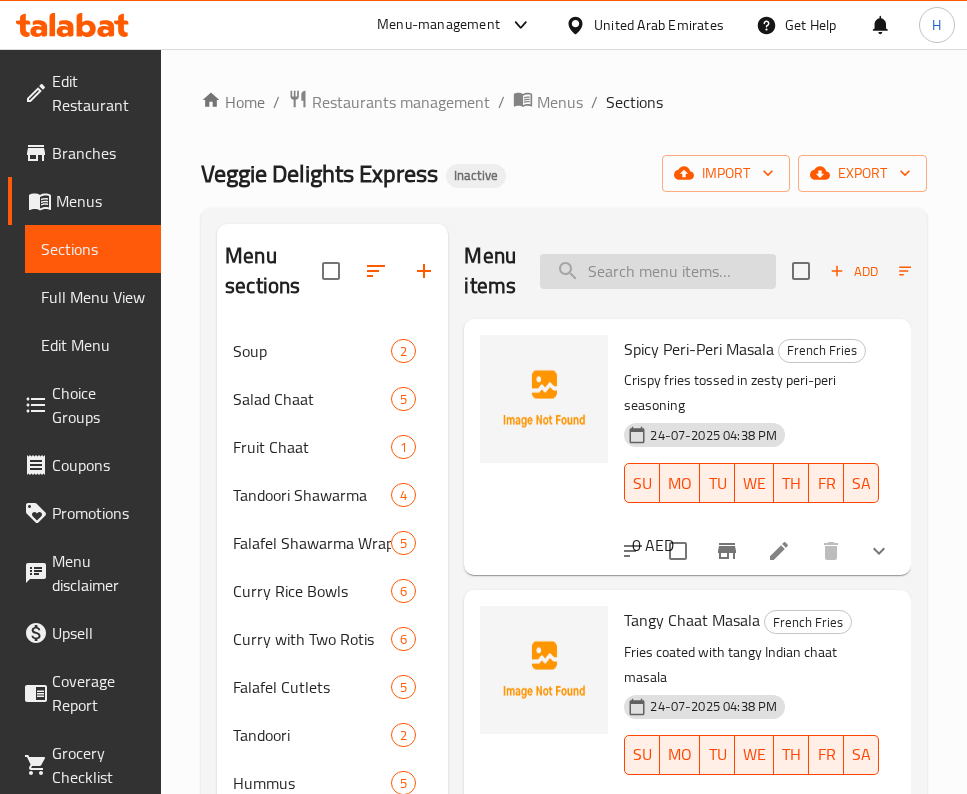click at bounding box center (658, 271) 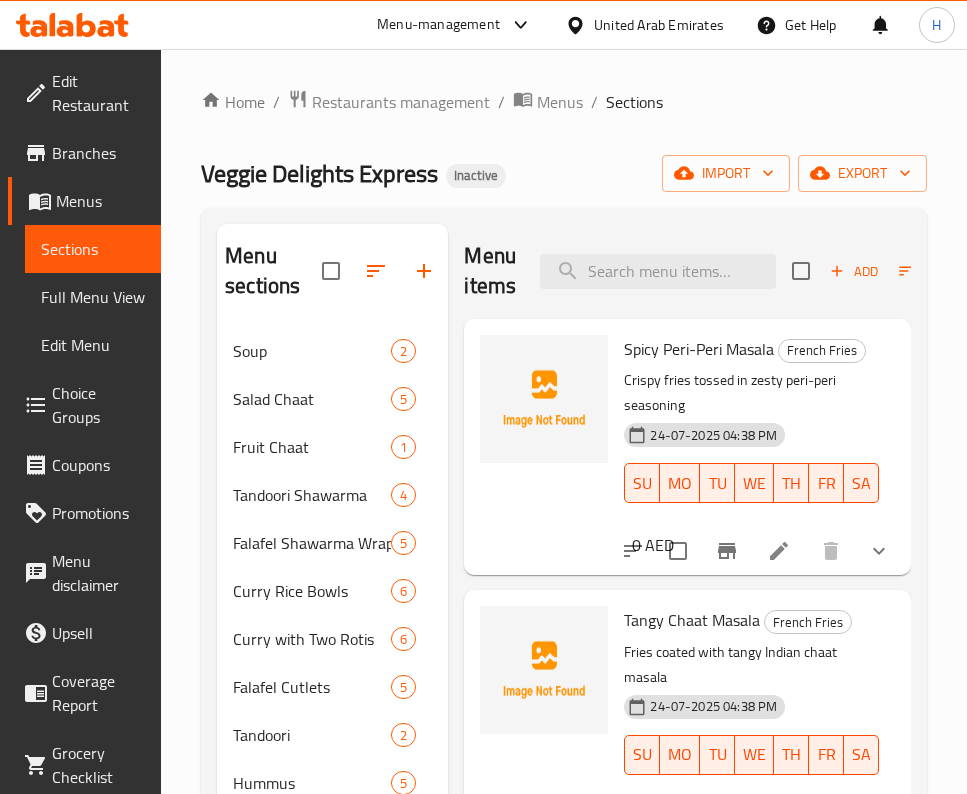 click 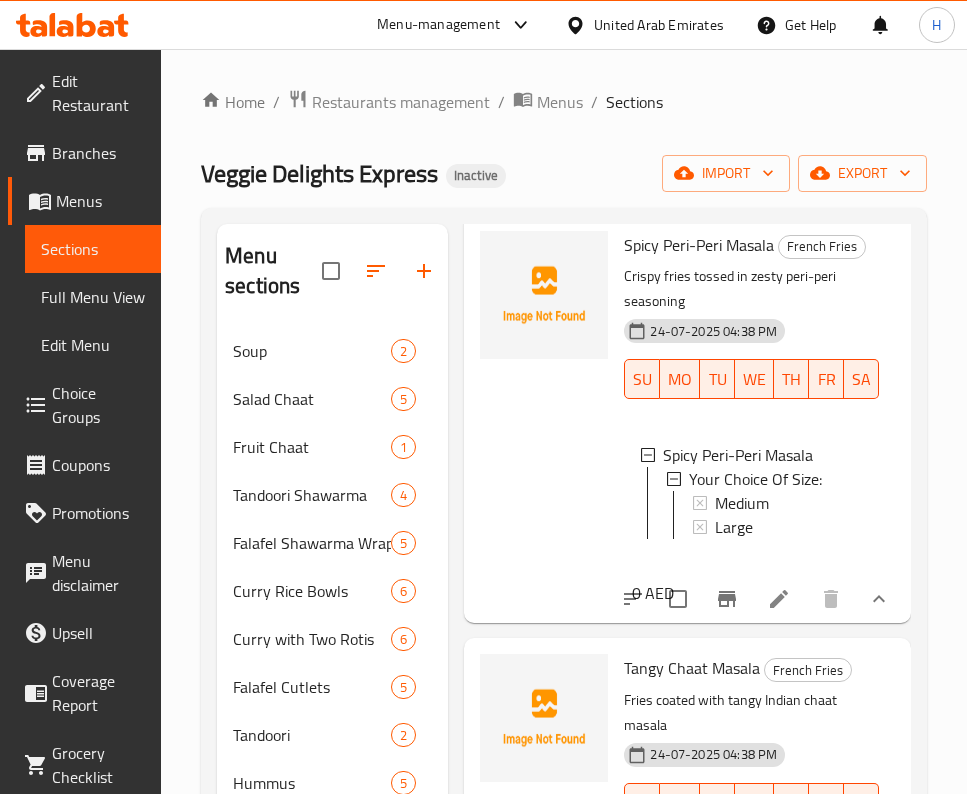 scroll, scrollTop: 0, scrollLeft: 0, axis: both 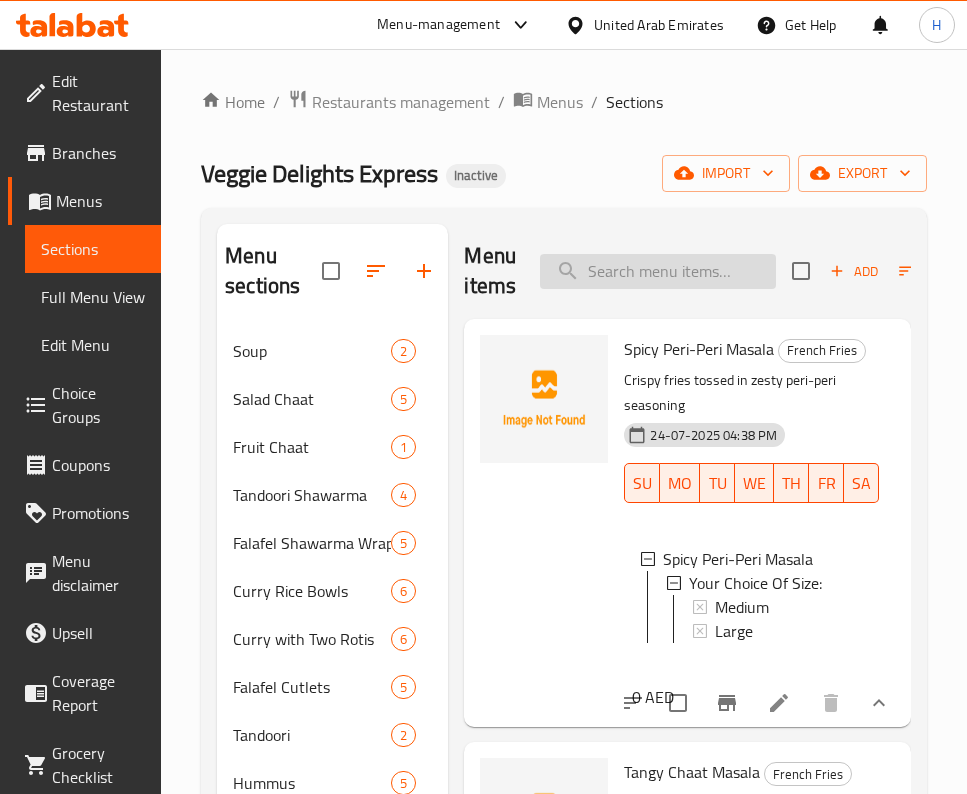click at bounding box center [658, 271] 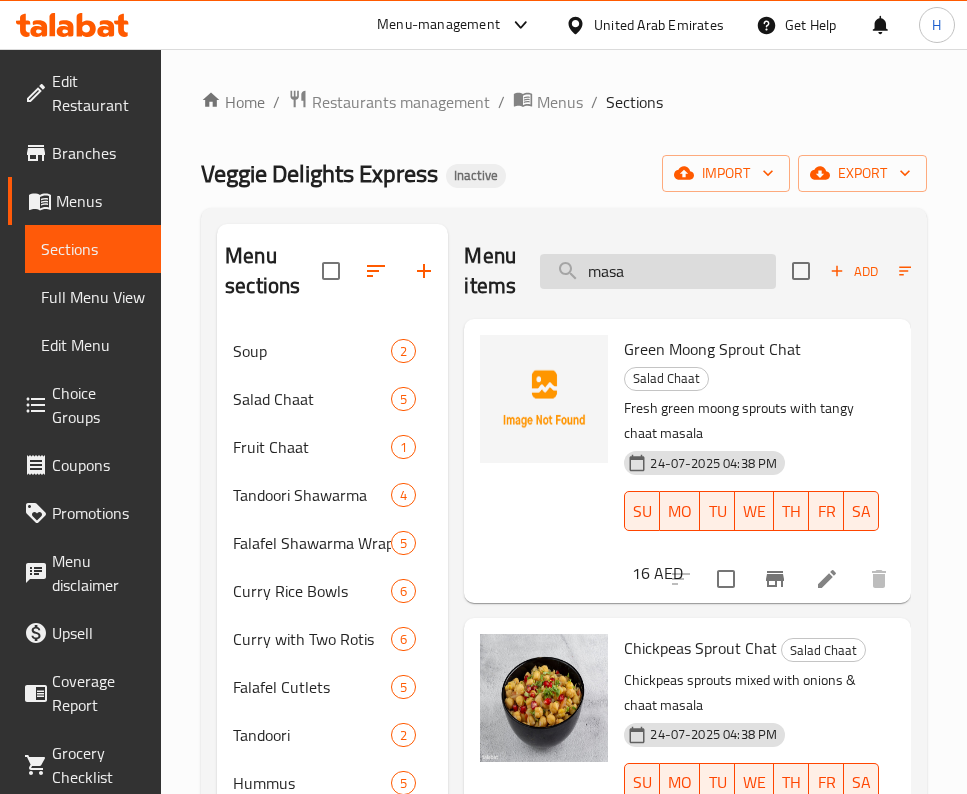 click on "masa" at bounding box center [658, 271] 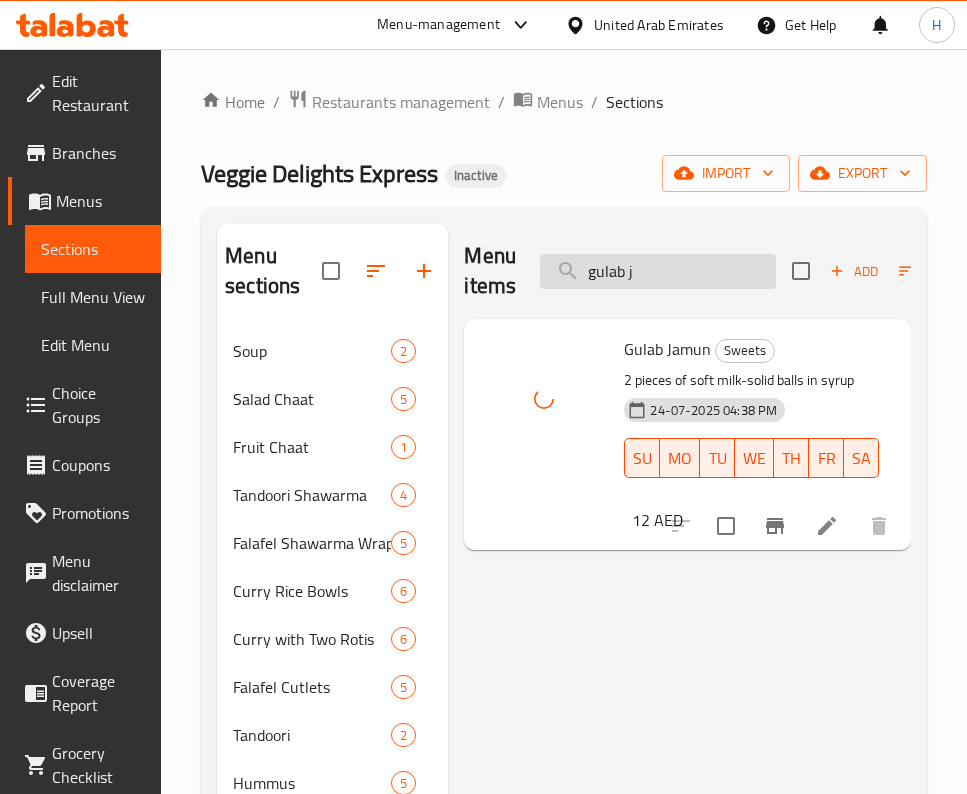 click on "gulab j" at bounding box center (658, 271) 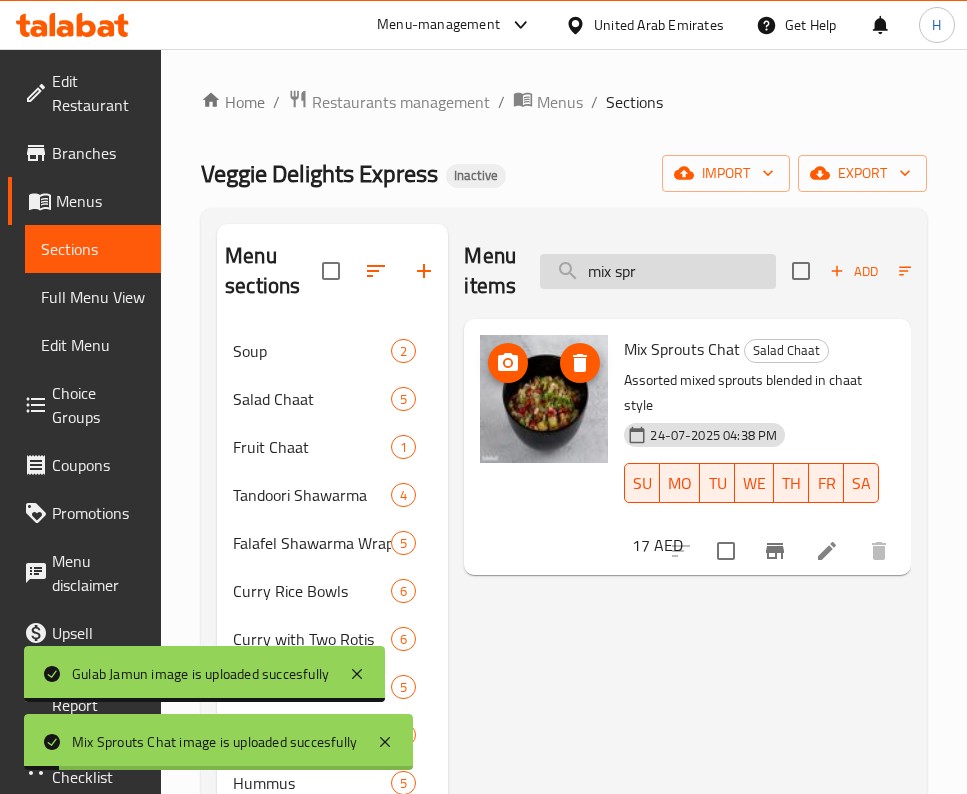 click on "mix spr" at bounding box center [658, 271] 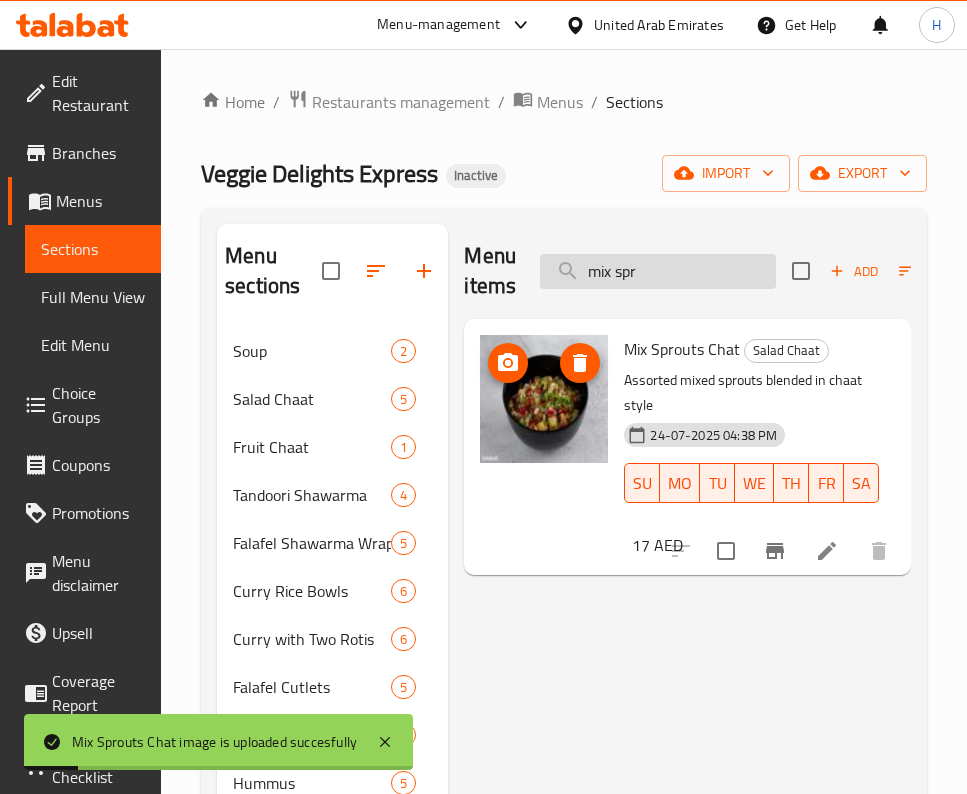 click on "mix spr" at bounding box center [658, 271] 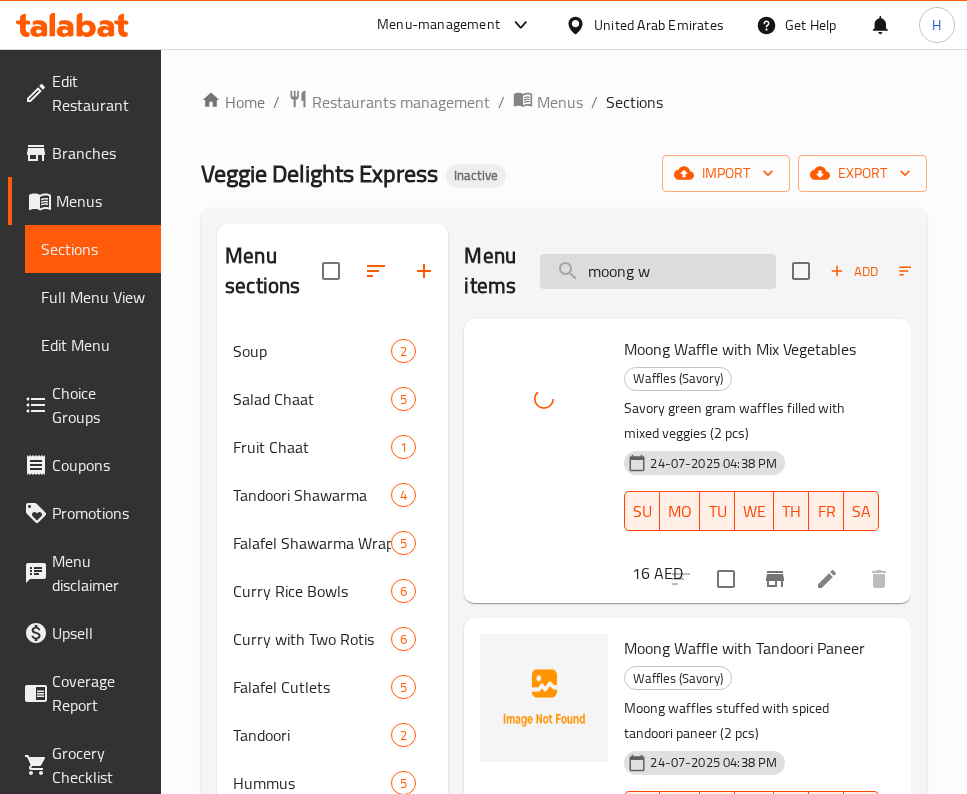 click on "moong w" at bounding box center [658, 271] 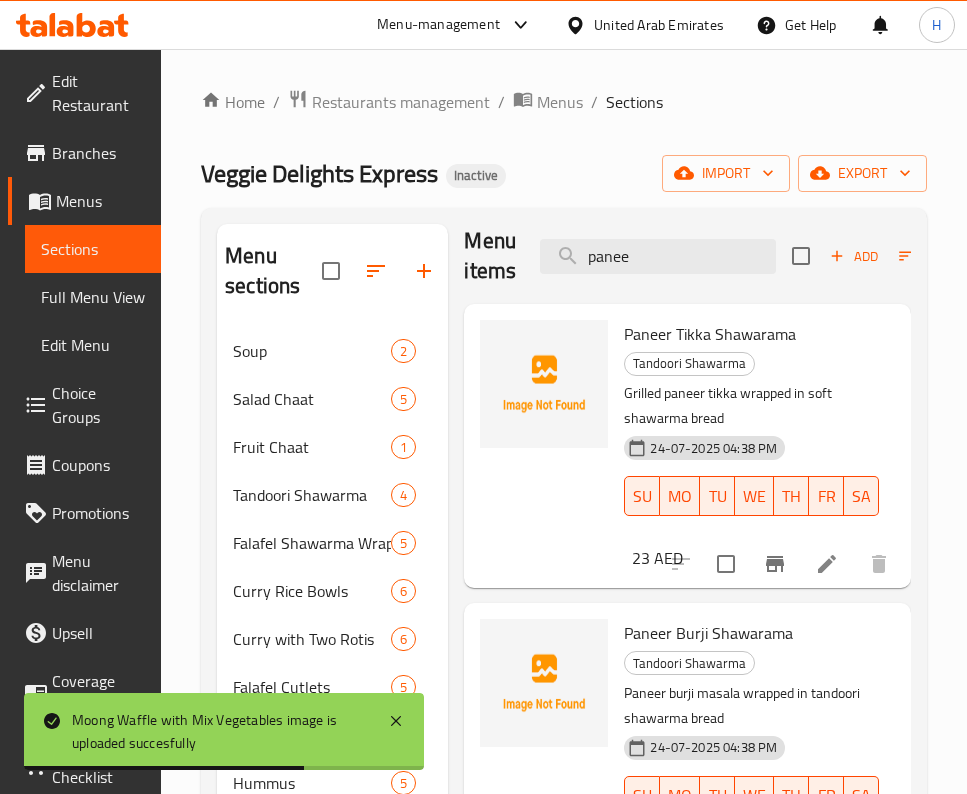 scroll, scrollTop: 0, scrollLeft: 0, axis: both 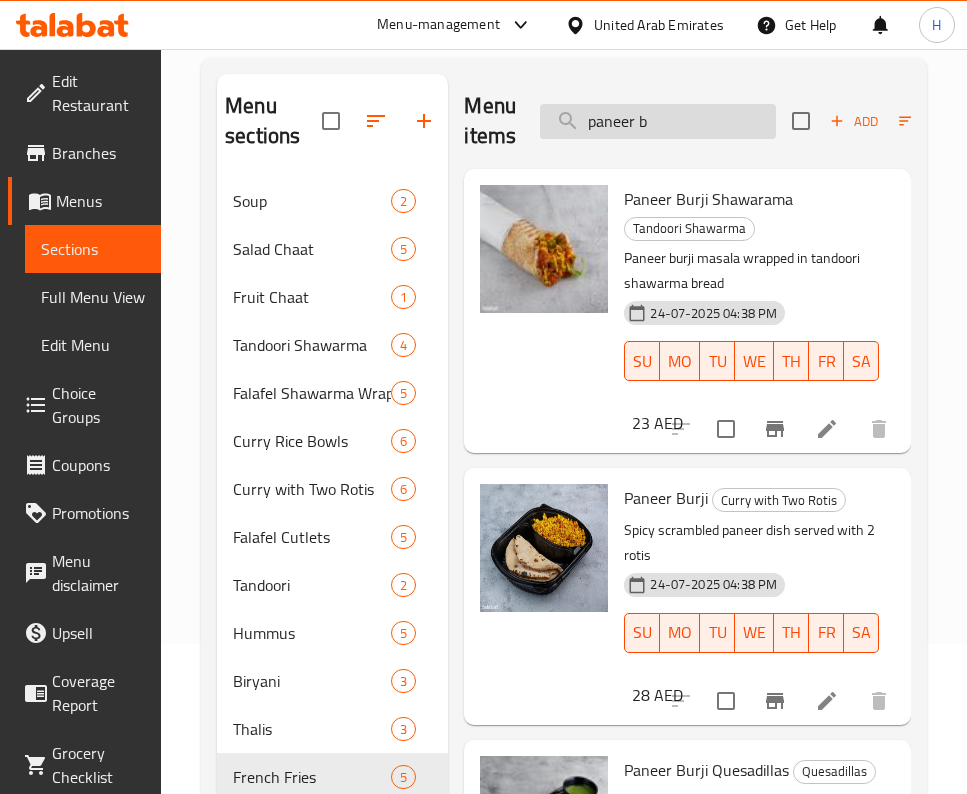 click on "paneer b" at bounding box center [658, 121] 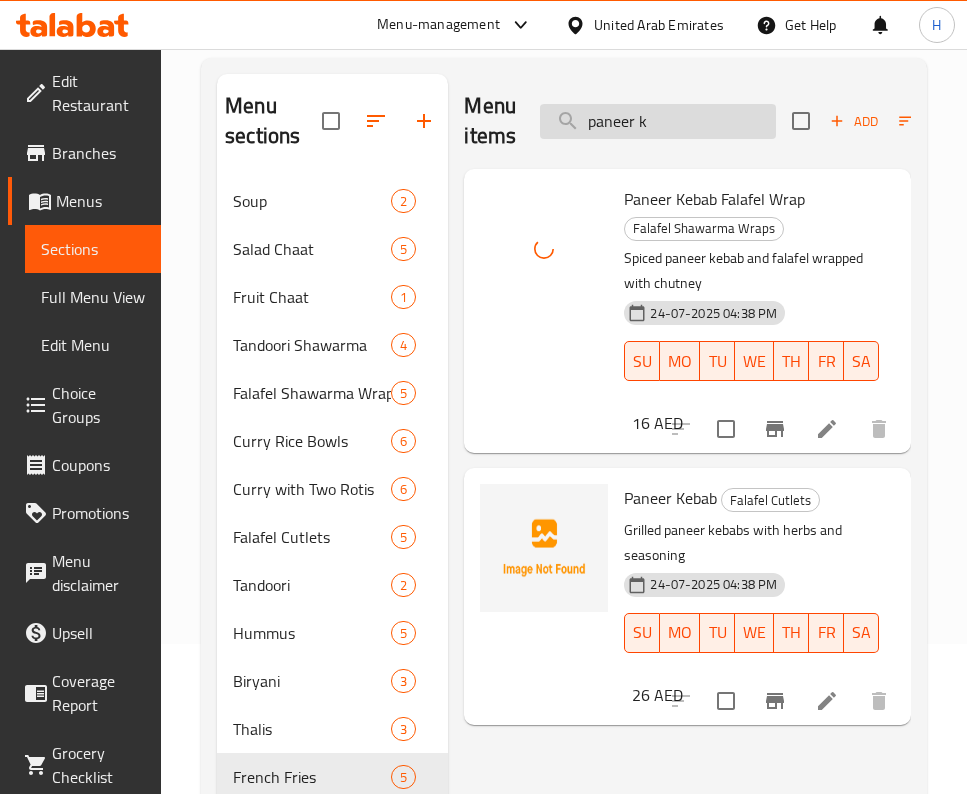 click on "paneer k" at bounding box center [658, 121] 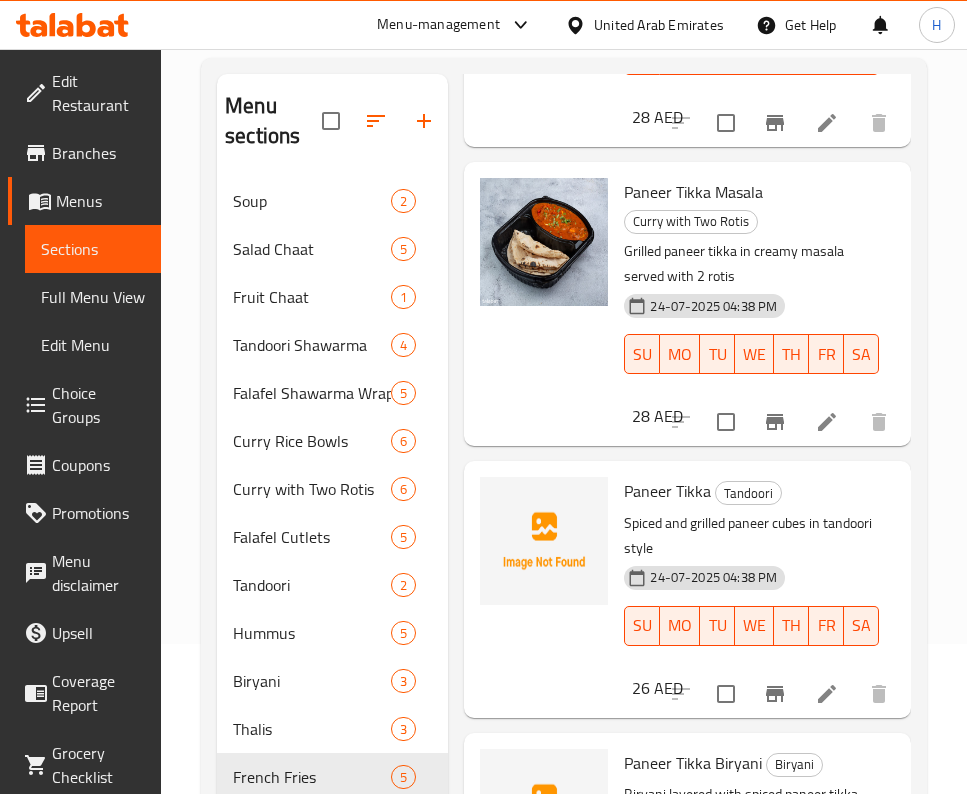 scroll, scrollTop: 1088, scrollLeft: 0, axis: vertical 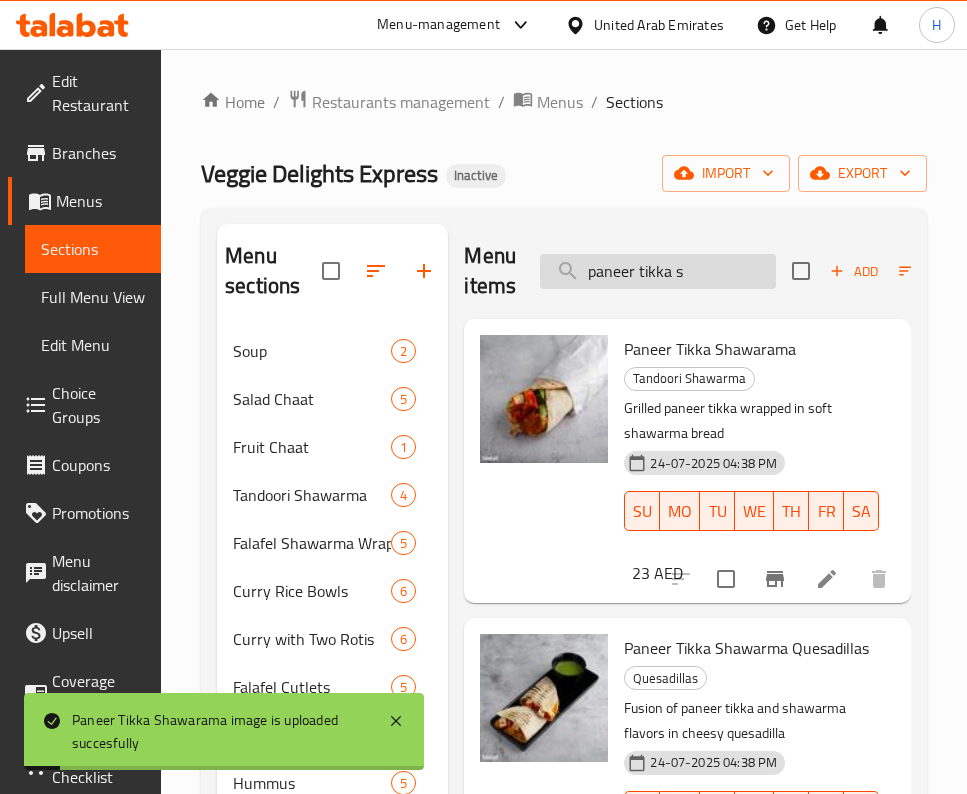 click on "paneer tikka s" at bounding box center [658, 271] 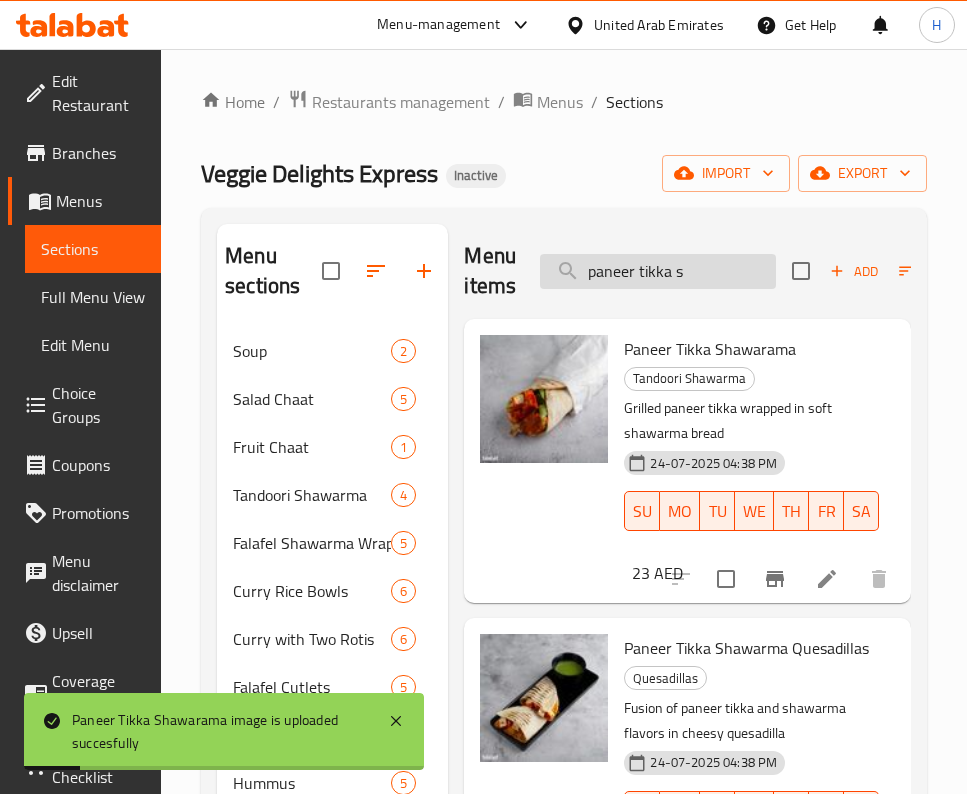 click on "paneer tikka s" at bounding box center [658, 271] 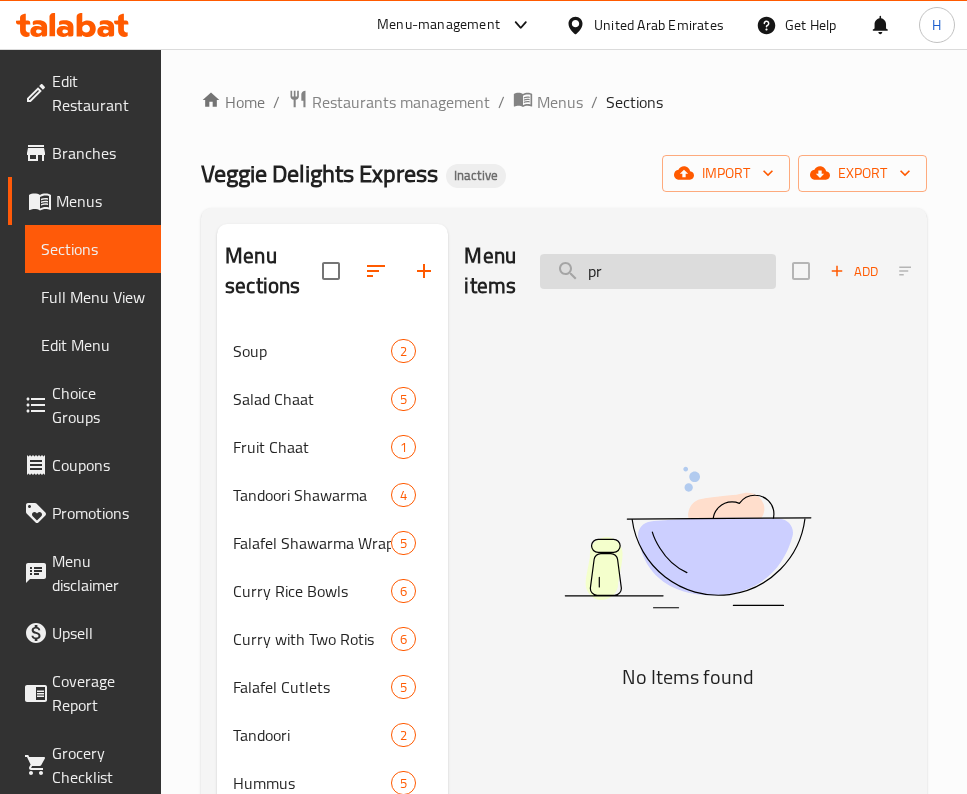 type on "p" 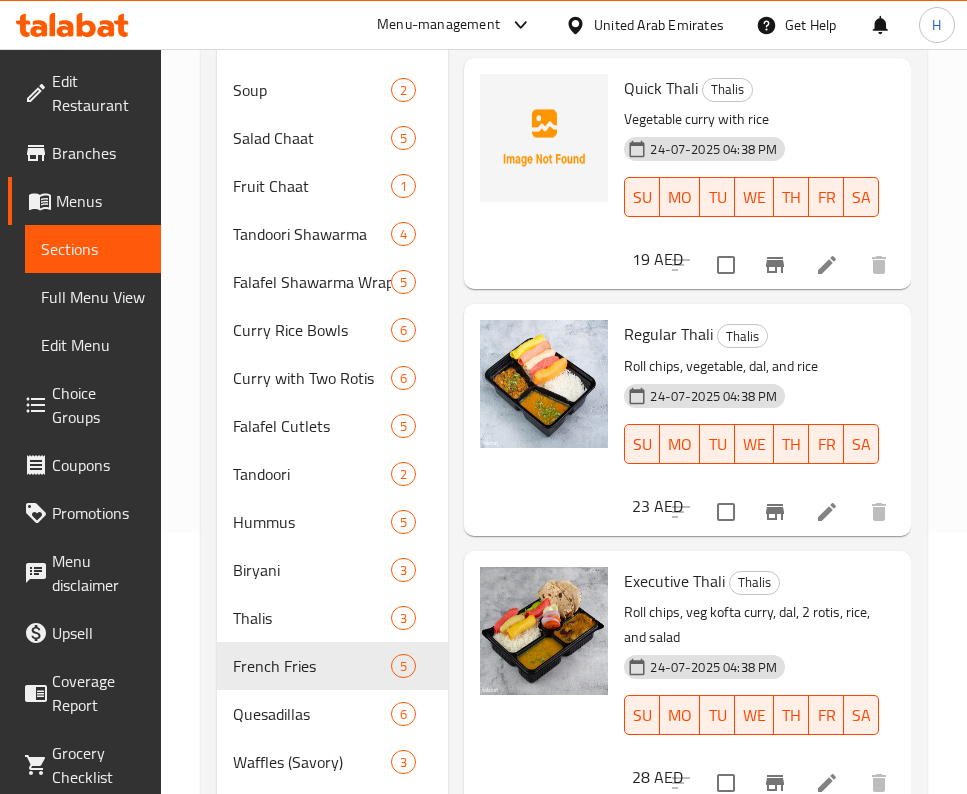 scroll, scrollTop: 101, scrollLeft: 0, axis: vertical 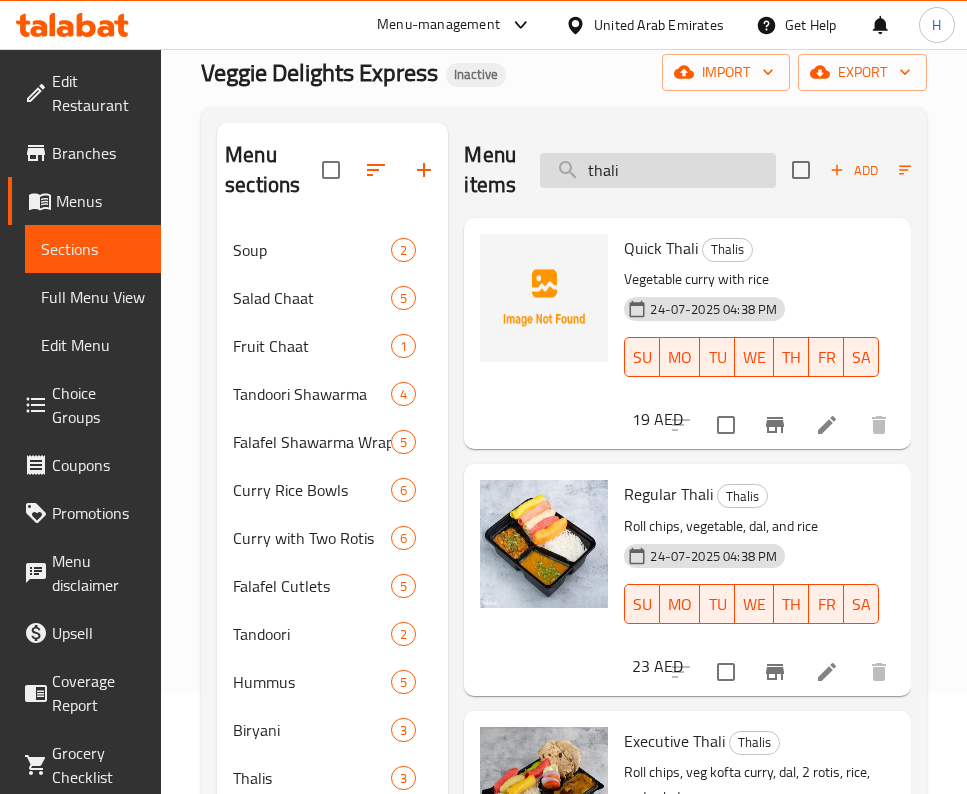 click on "thali" at bounding box center [658, 170] 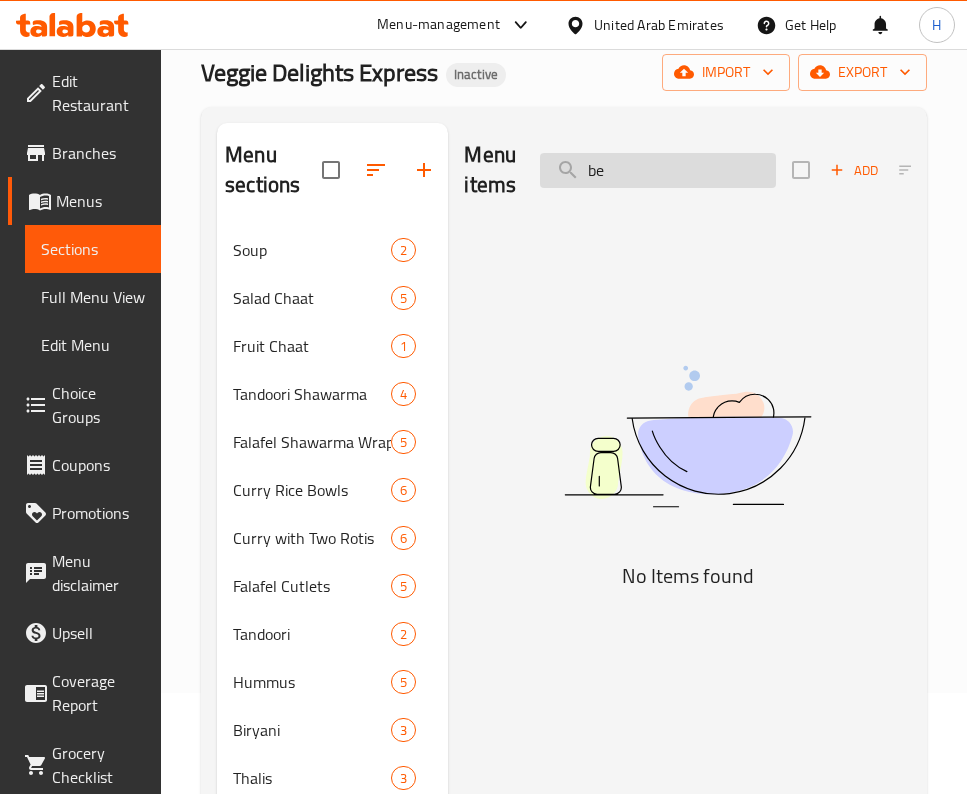 type on "b" 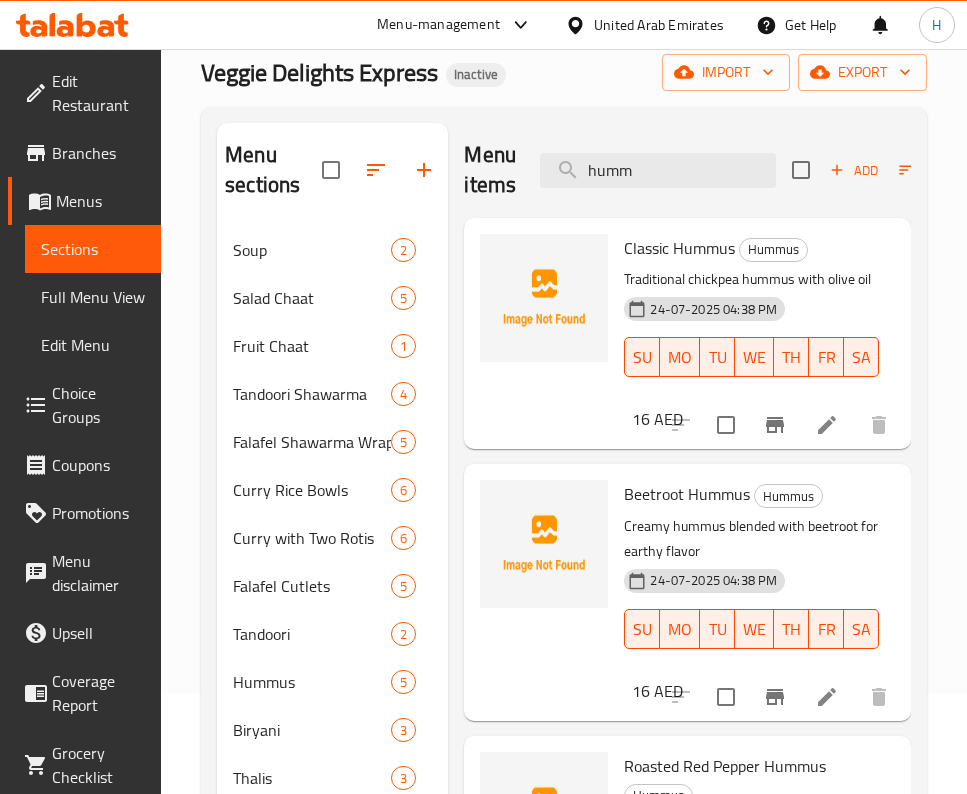 scroll, scrollTop: 300, scrollLeft: 0, axis: vertical 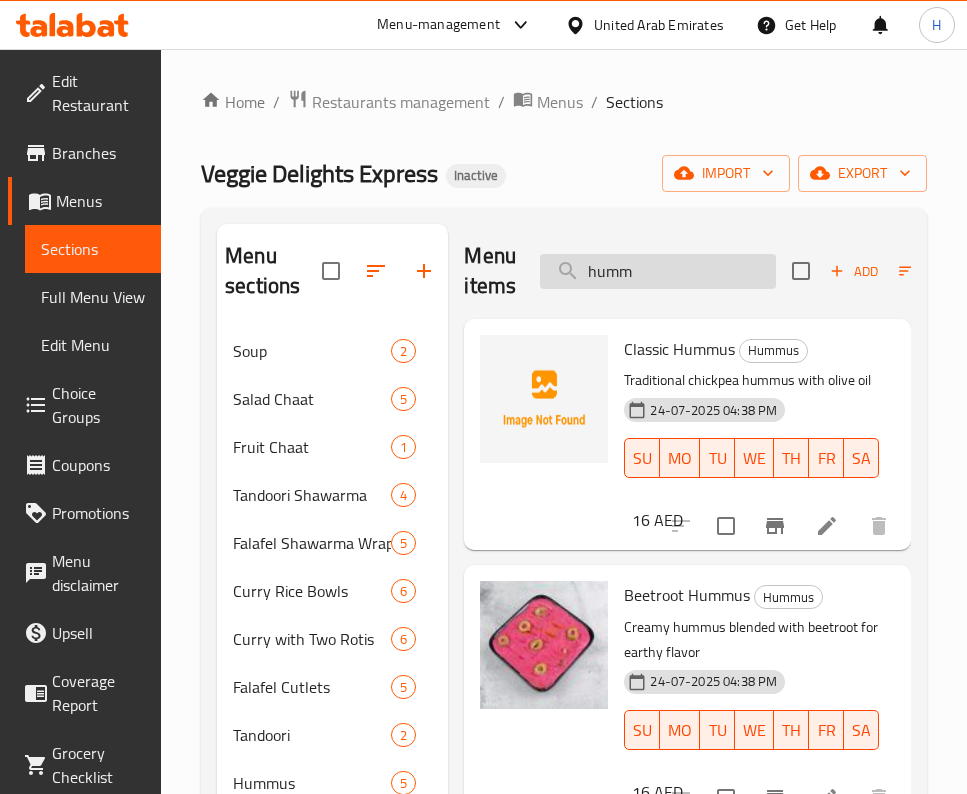 click on "humm" at bounding box center (658, 271) 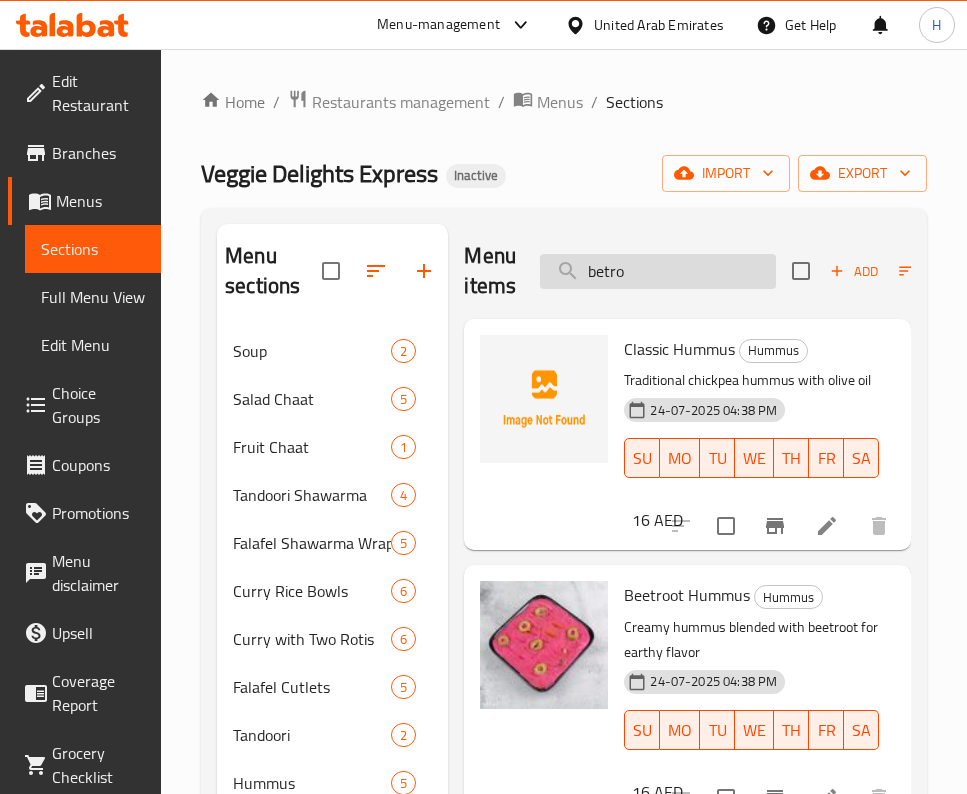 type on "betroo" 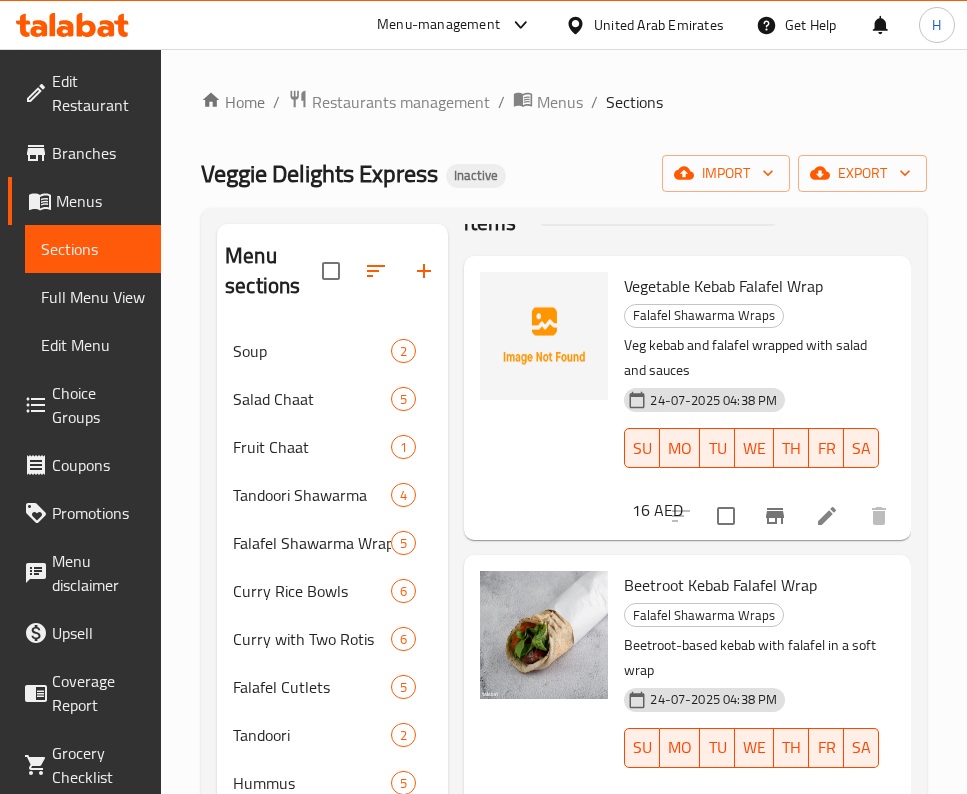 scroll, scrollTop: 450, scrollLeft: 0, axis: vertical 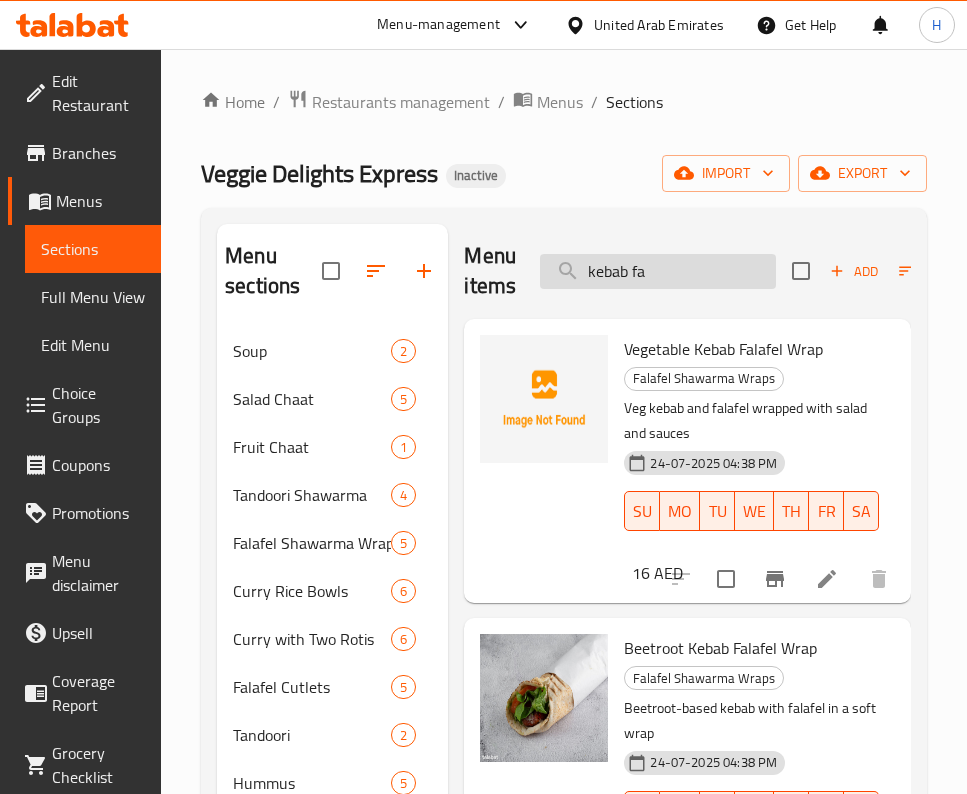 click on "kebab fa" at bounding box center (658, 271) 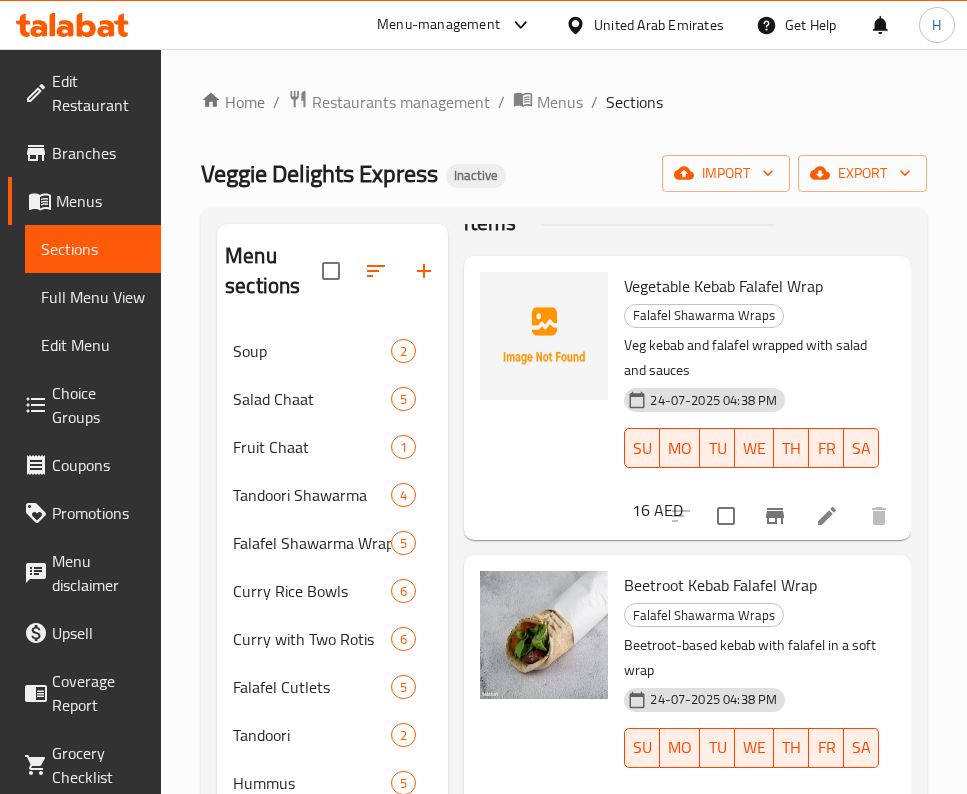 scroll, scrollTop: 450, scrollLeft: 0, axis: vertical 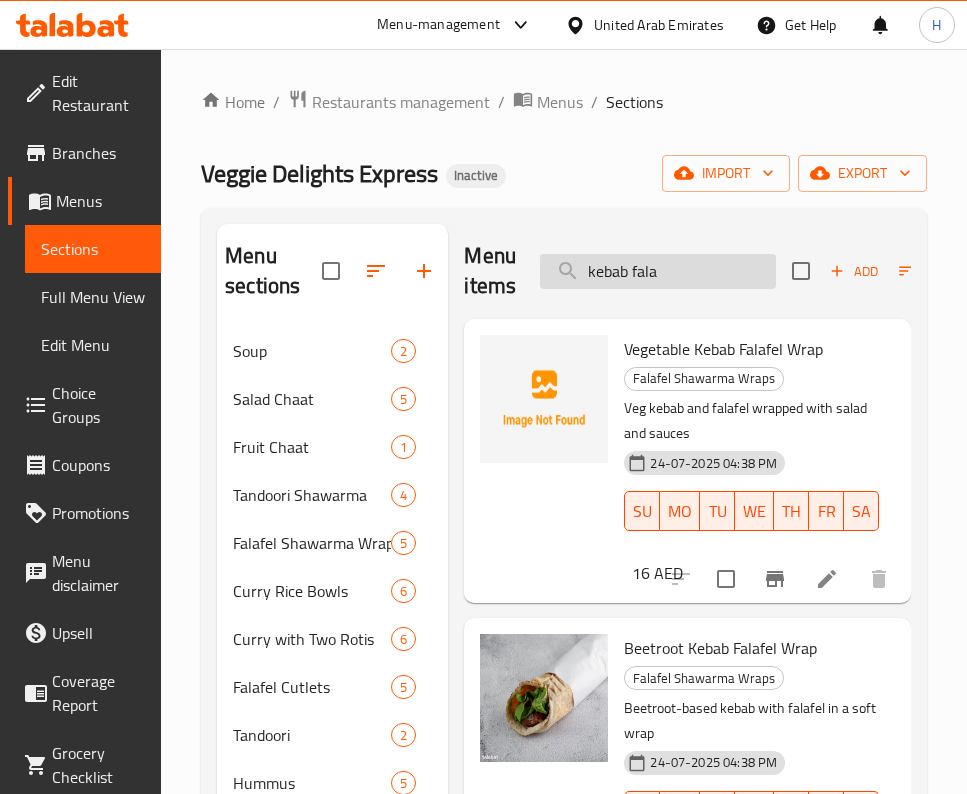 click on "kebab fala" at bounding box center (658, 271) 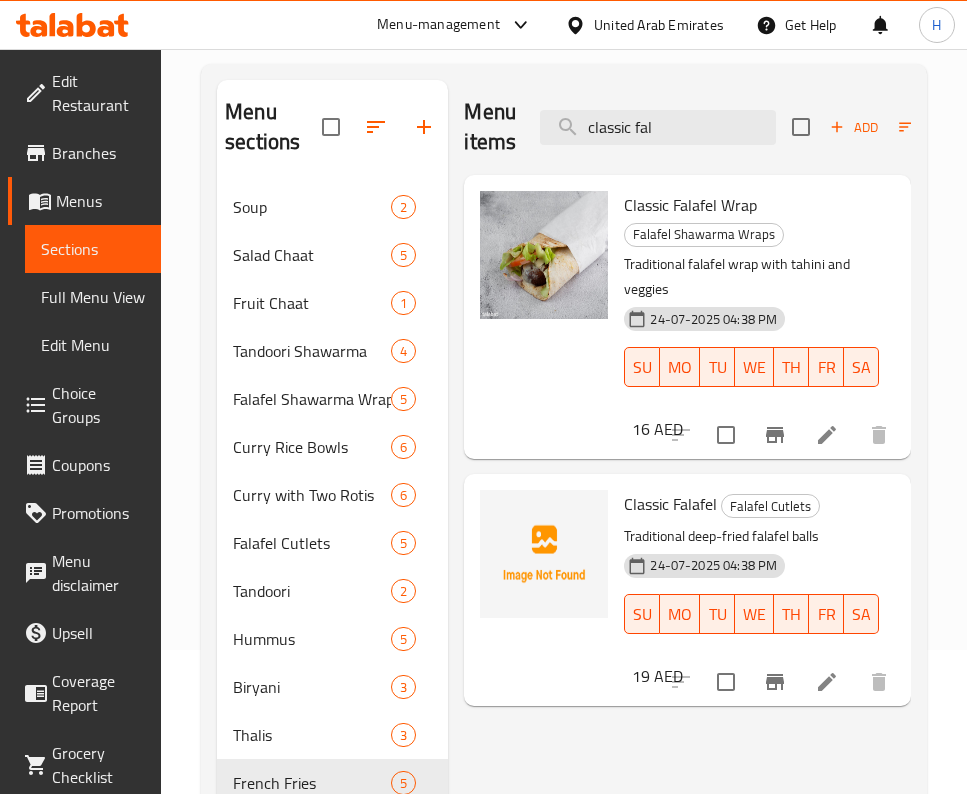 scroll, scrollTop: 300, scrollLeft: 0, axis: vertical 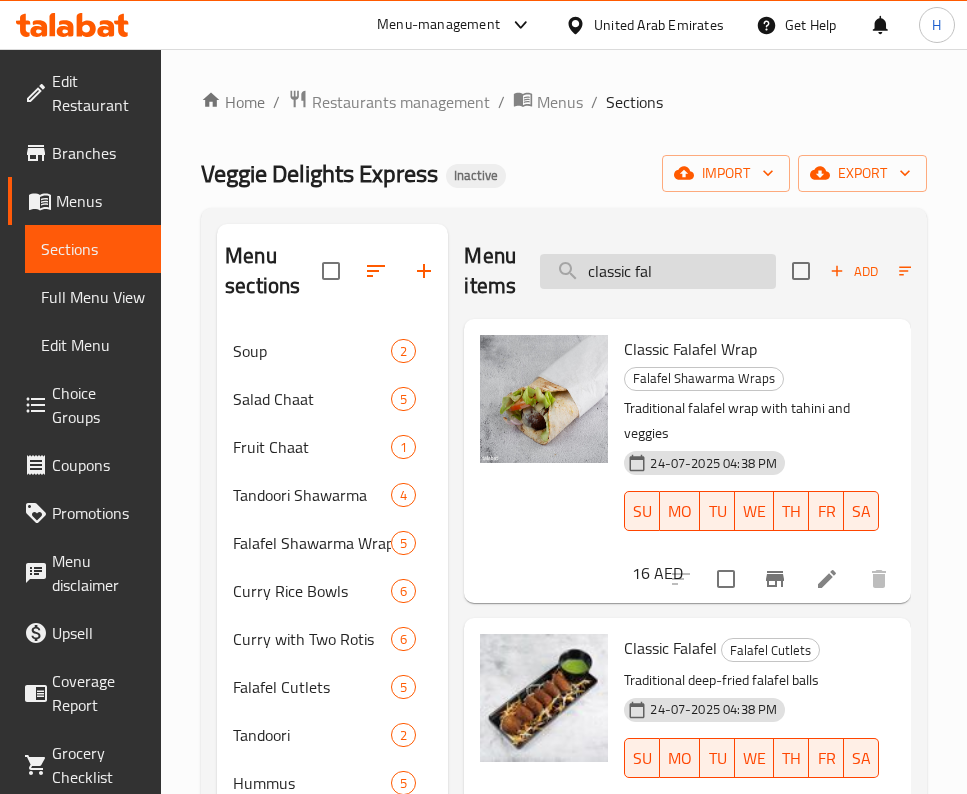click on "classic fal" at bounding box center (658, 271) 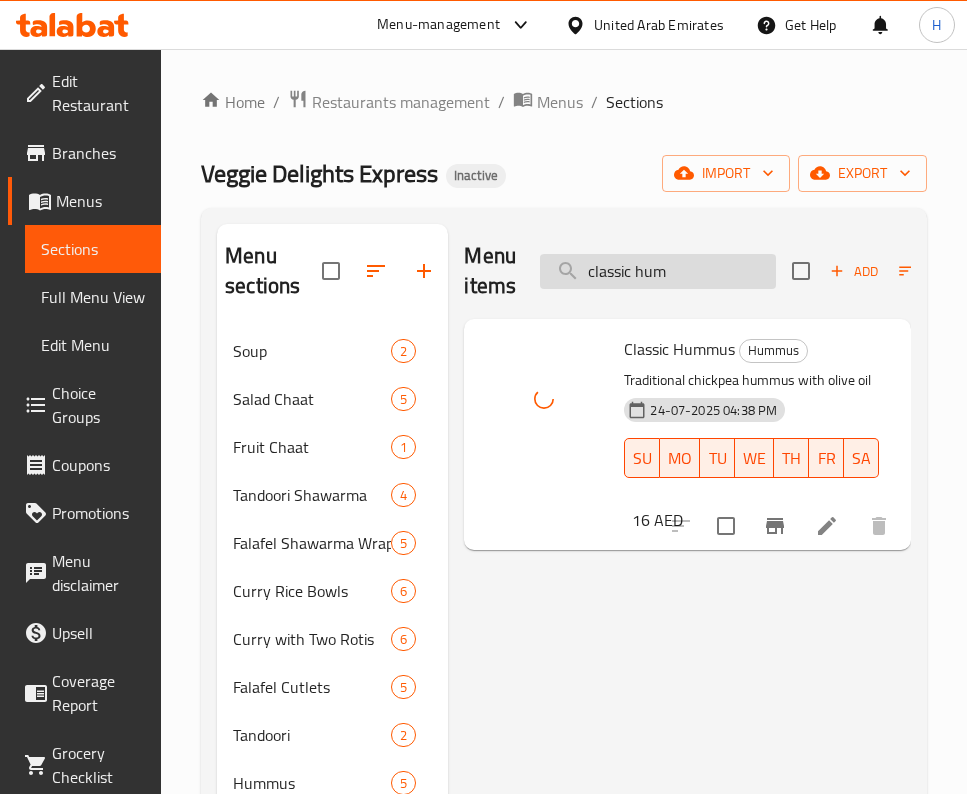 click on "classic hum" at bounding box center [658, 271] 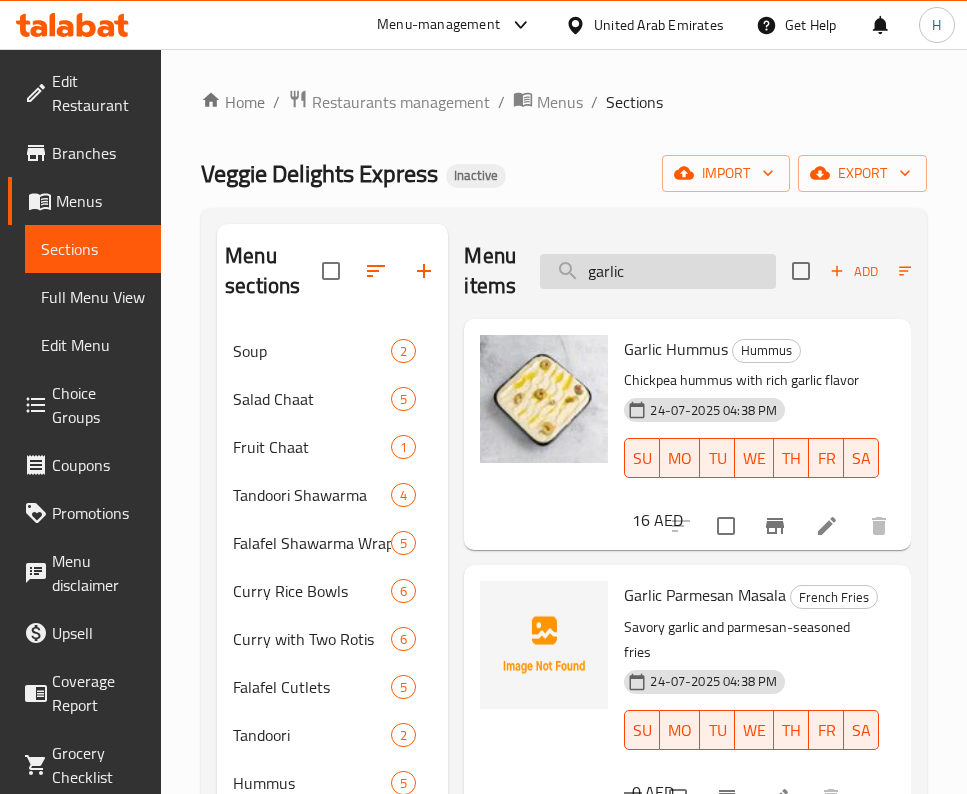 click on "garlic" at bounding box center [658, 271] 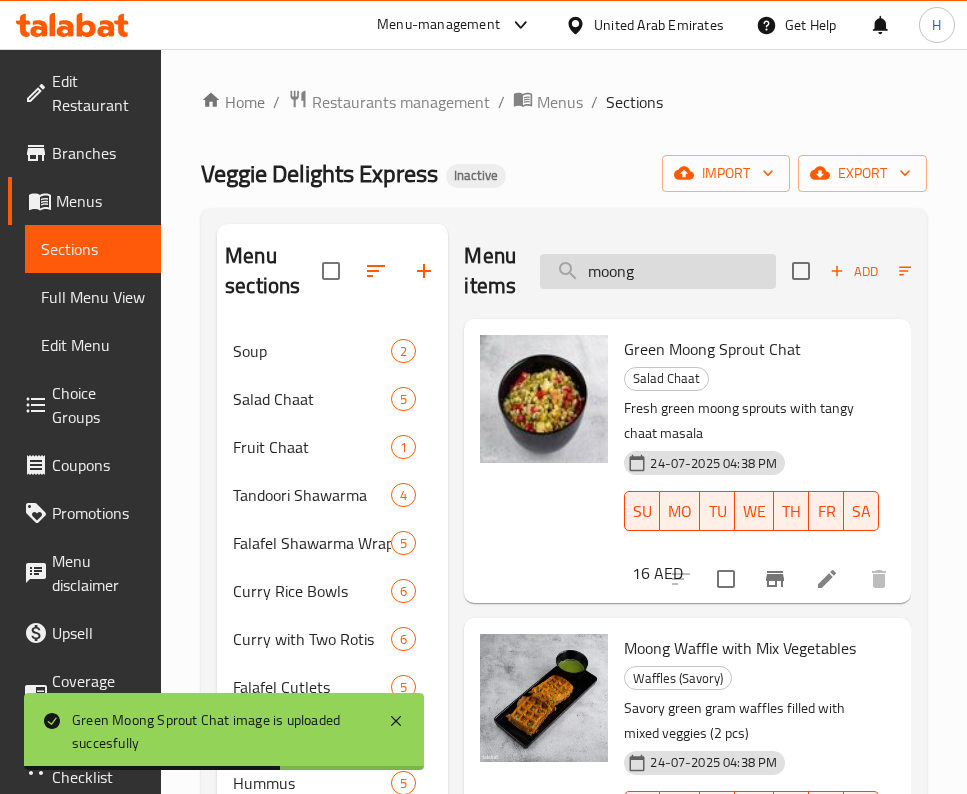 click on "moong" at bounding box center [658, 271] 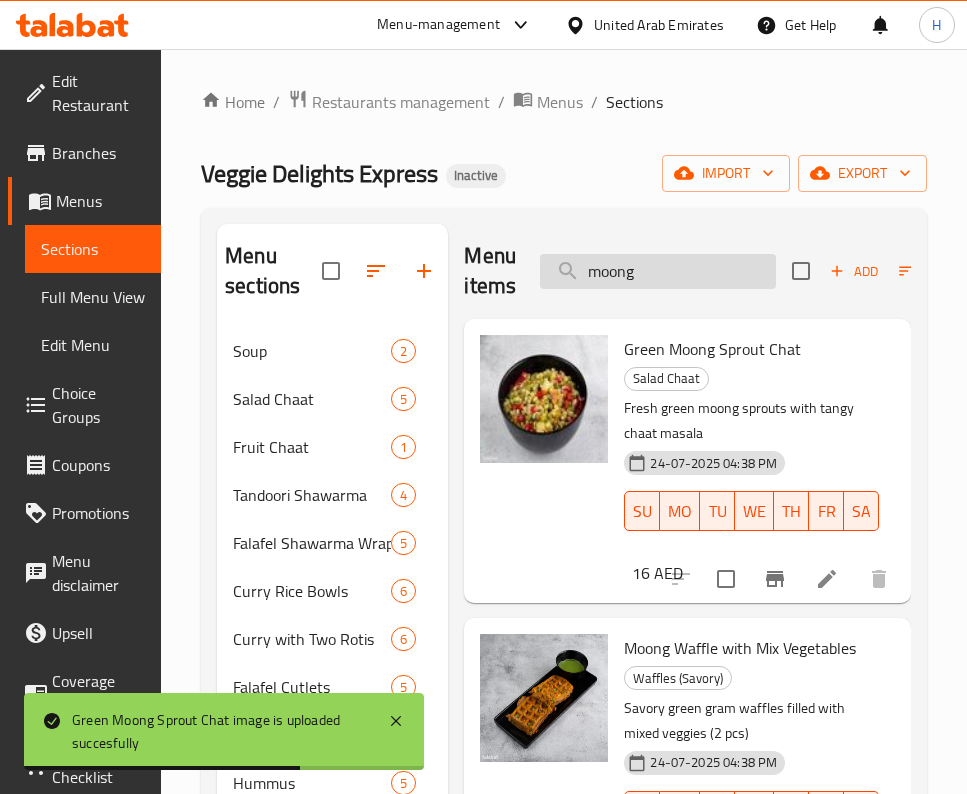 click on "moong" at bounding box center [658, 271] 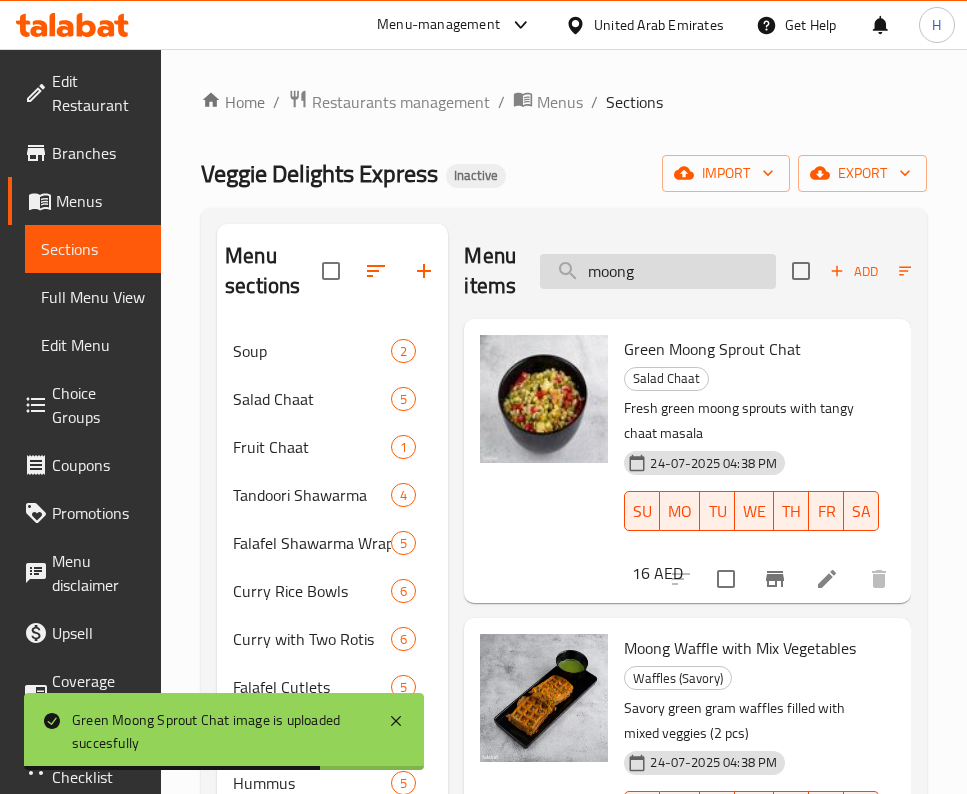 click on "moong" at bounding box center [658, 271] 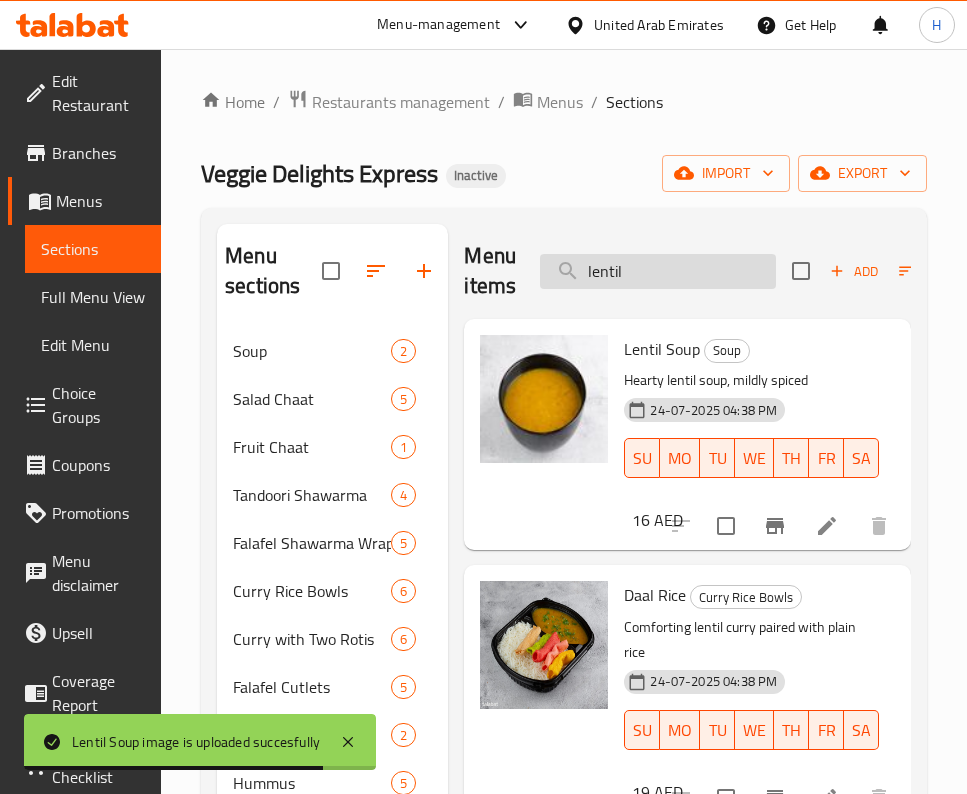 click on "lentil" at bounding box center (658, 271) 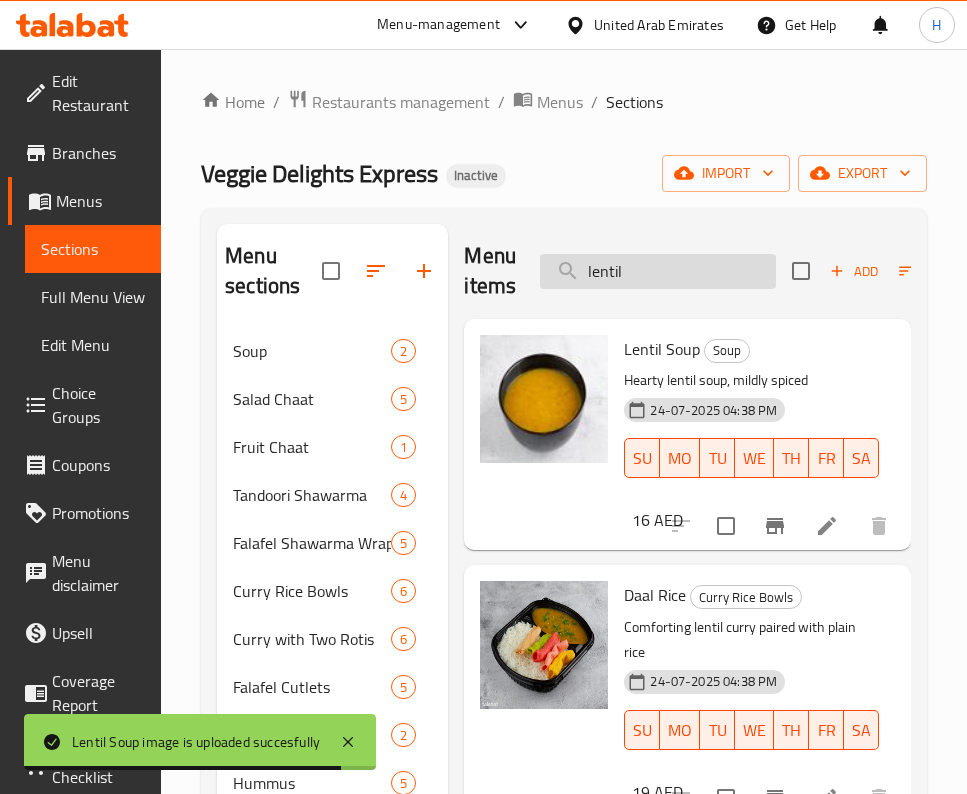 click on "lentil" at bounding box center (658, 271) 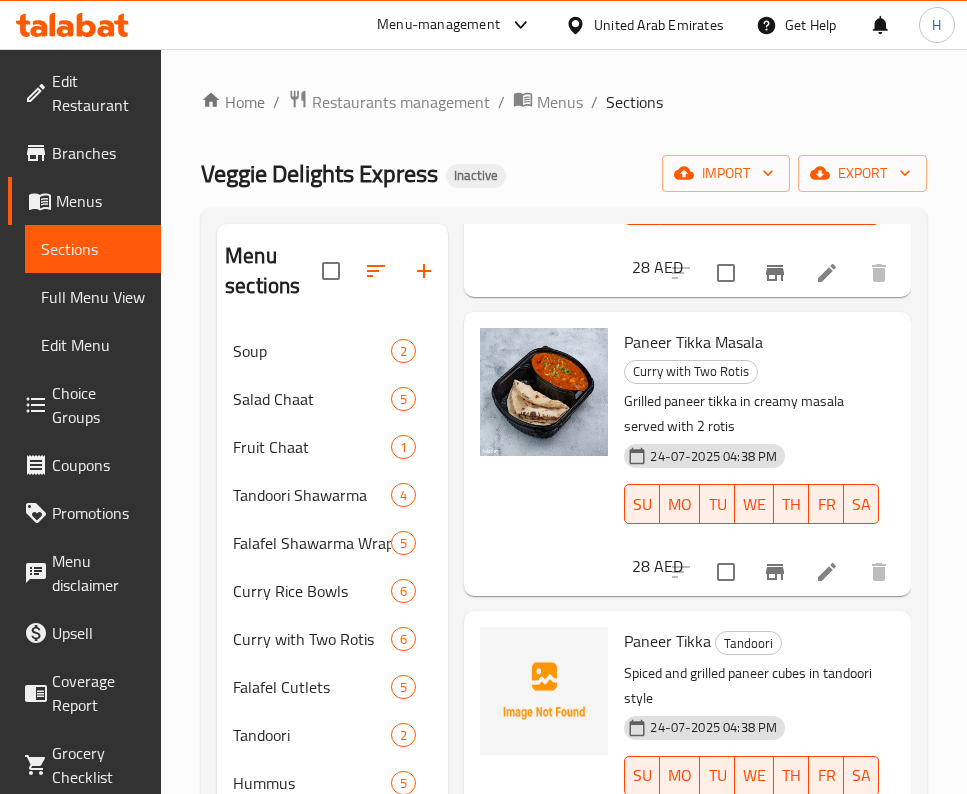 scroll, scrollTop: 1088, scrollLeft: 0, axis: vertical 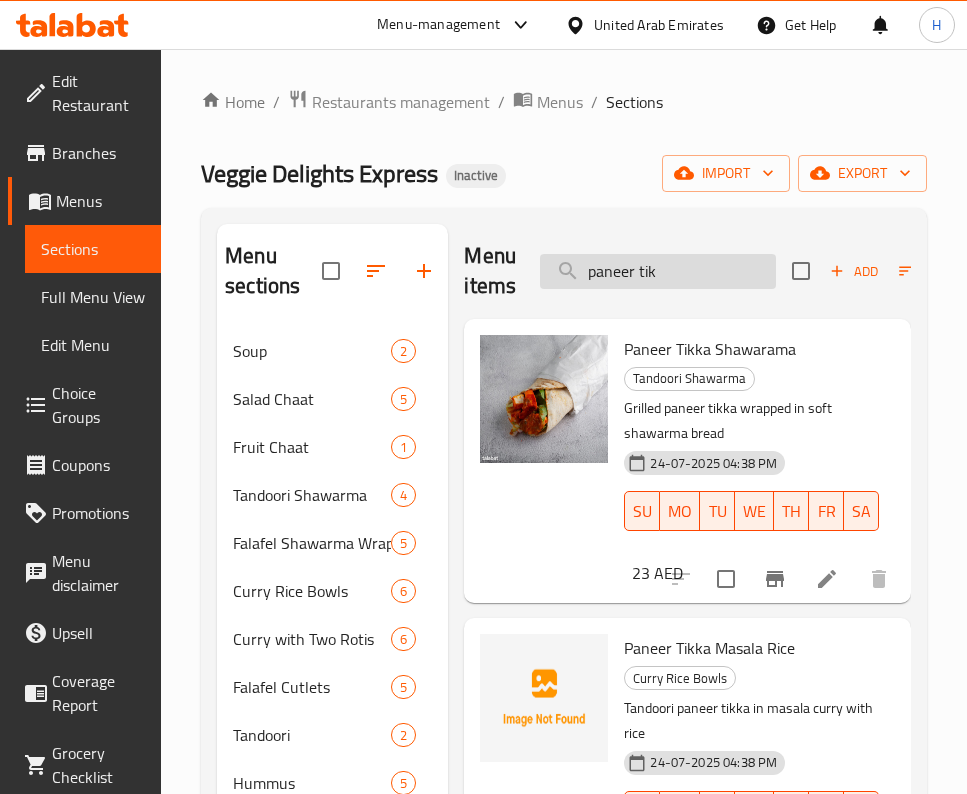 click on "paneer tik" at bounding box center [658, 271] 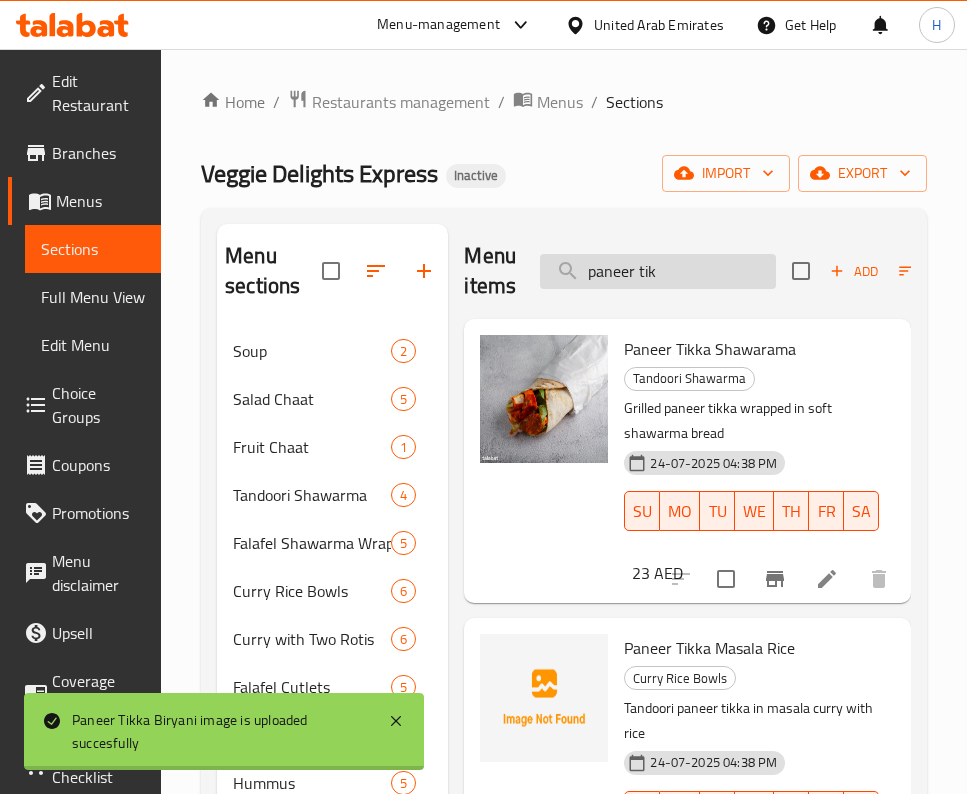 click on "paneer tik" at bounding box center [658, 271] 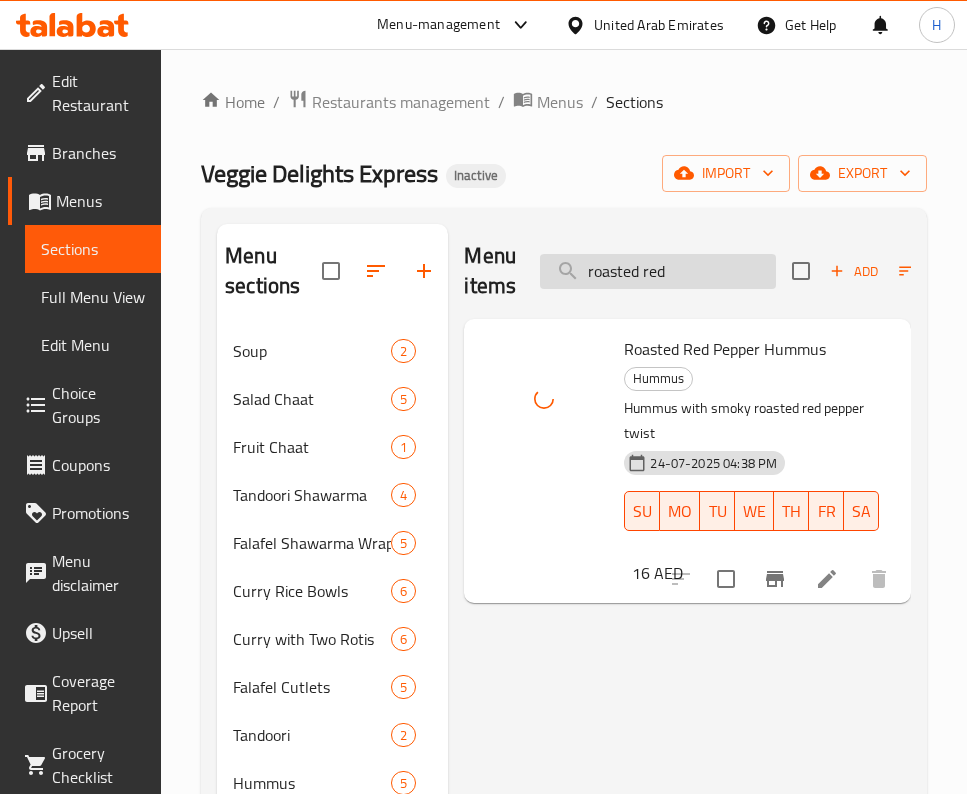 click on "roasted red" at bounding box center [658, 271] 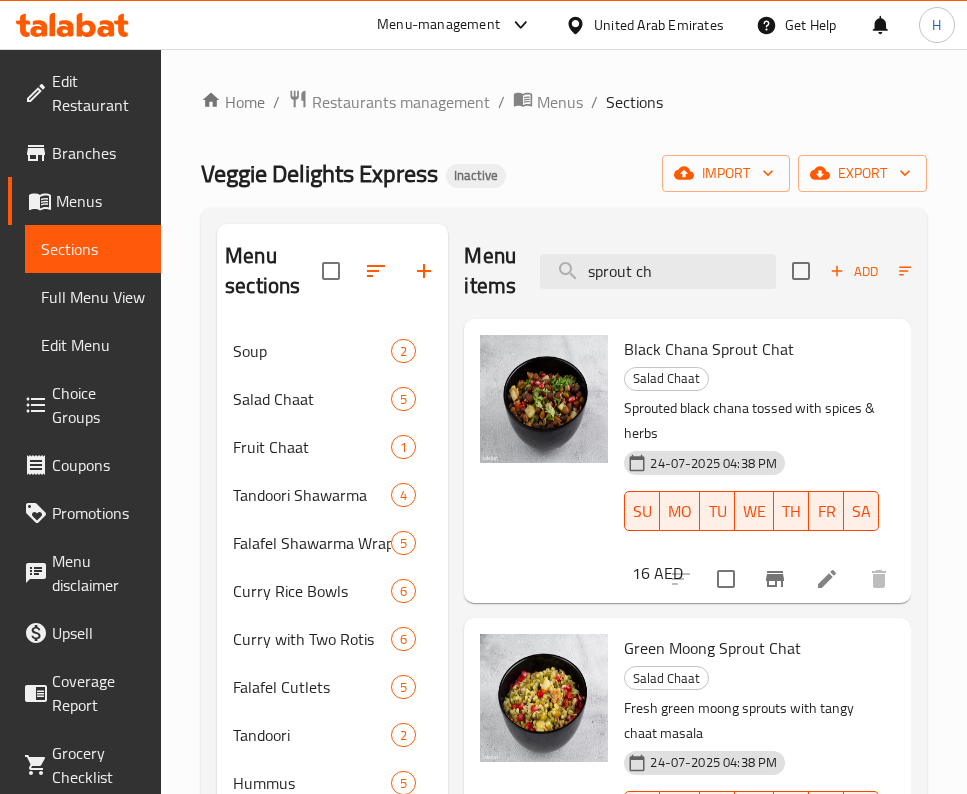scroll, scrollTop: 338, scrollLeft: 0, axis: vertical 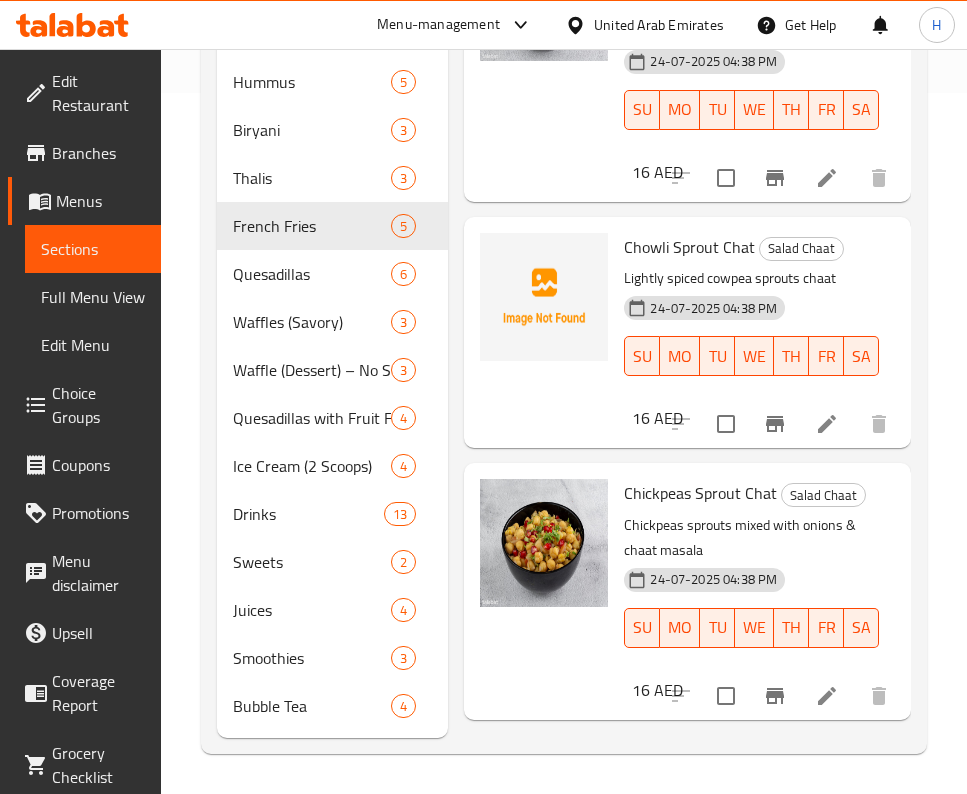 click on "Lightly spiced cowpea sprouts chaat" at bounding box center (751, 278) 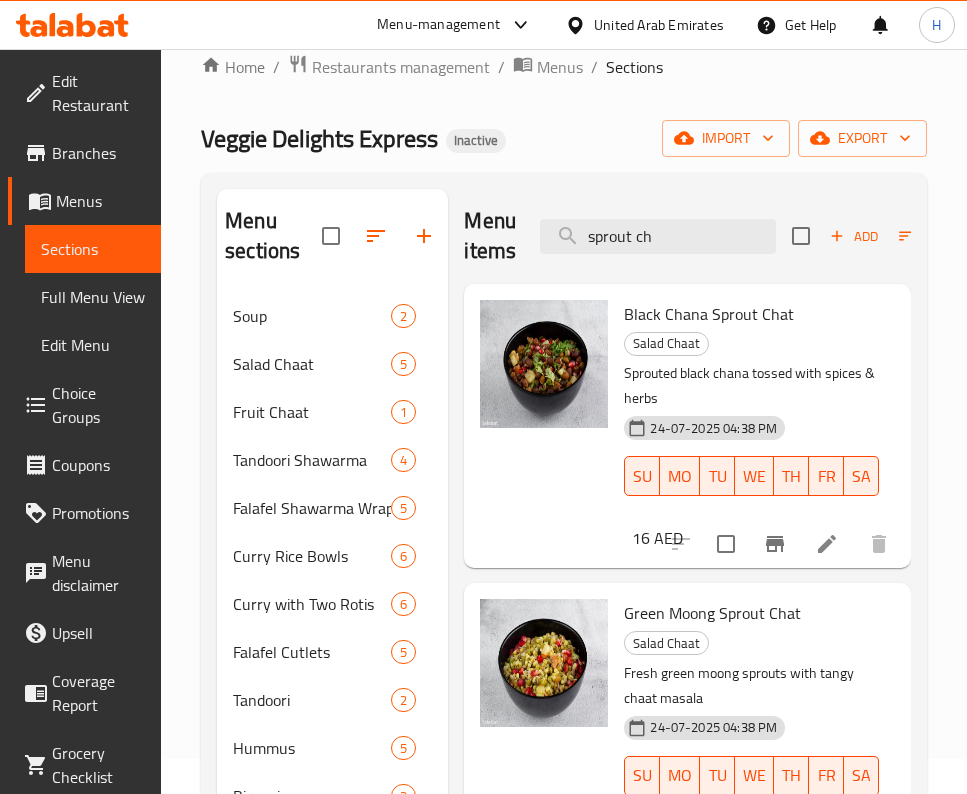 scroll, scrollTop: 0, scrollLeft: 0, axis: both 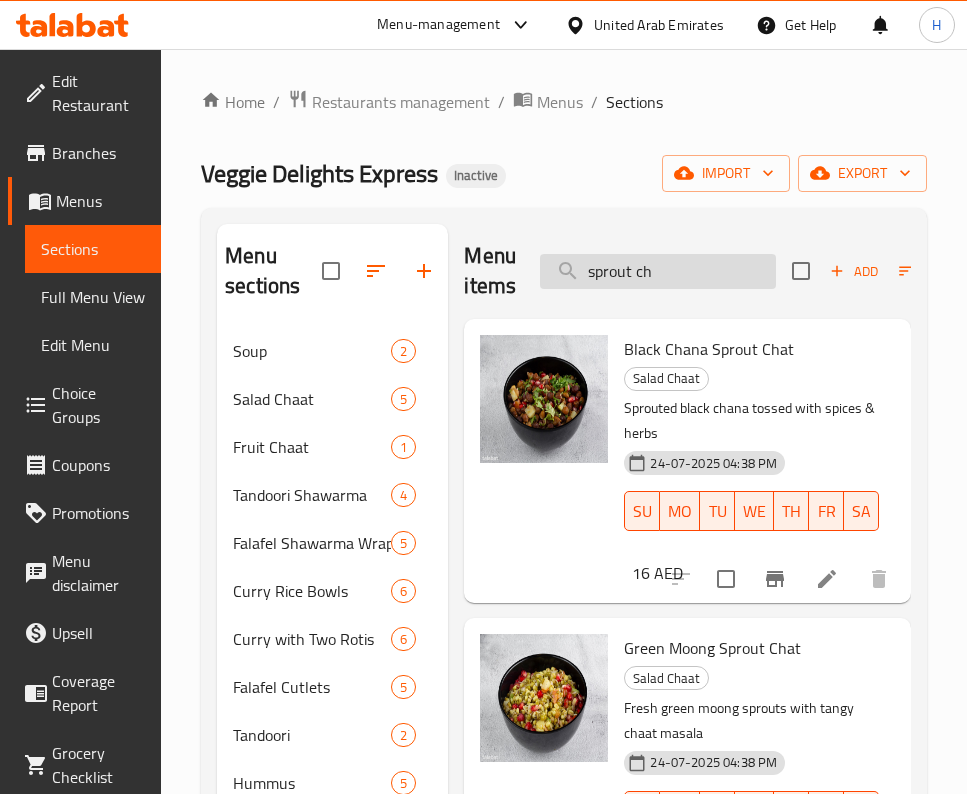 click on "sprout ch" at bounding box center (658, 271) 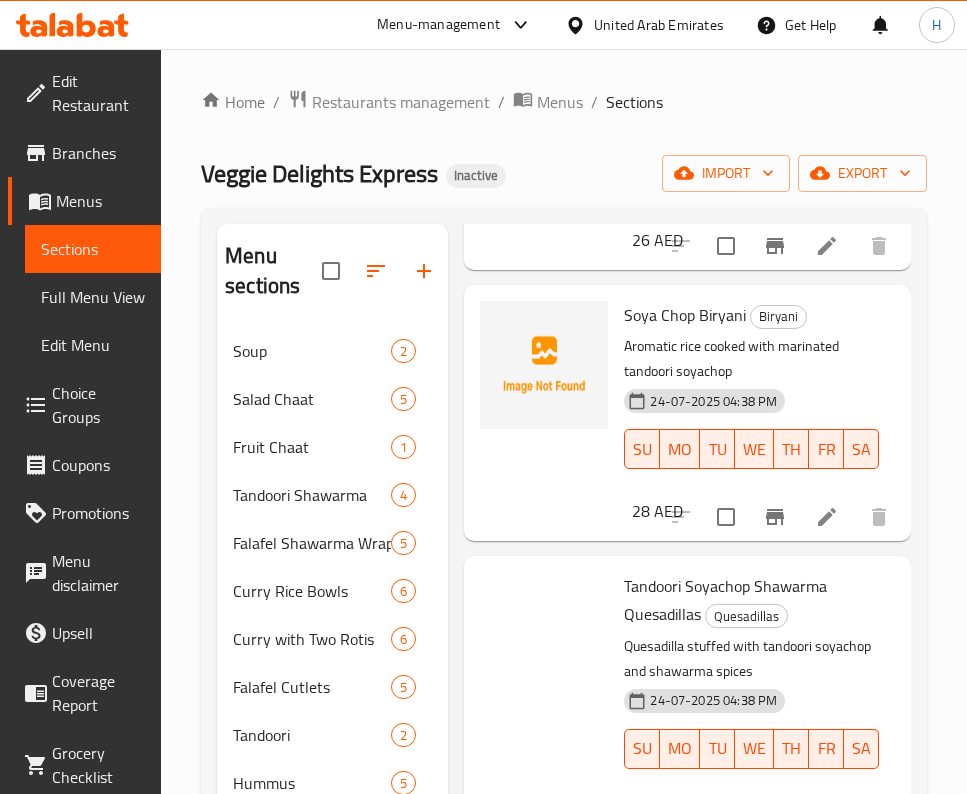 scroll, scrollTop: 1950, scrollLeft: 0, axis: vertical 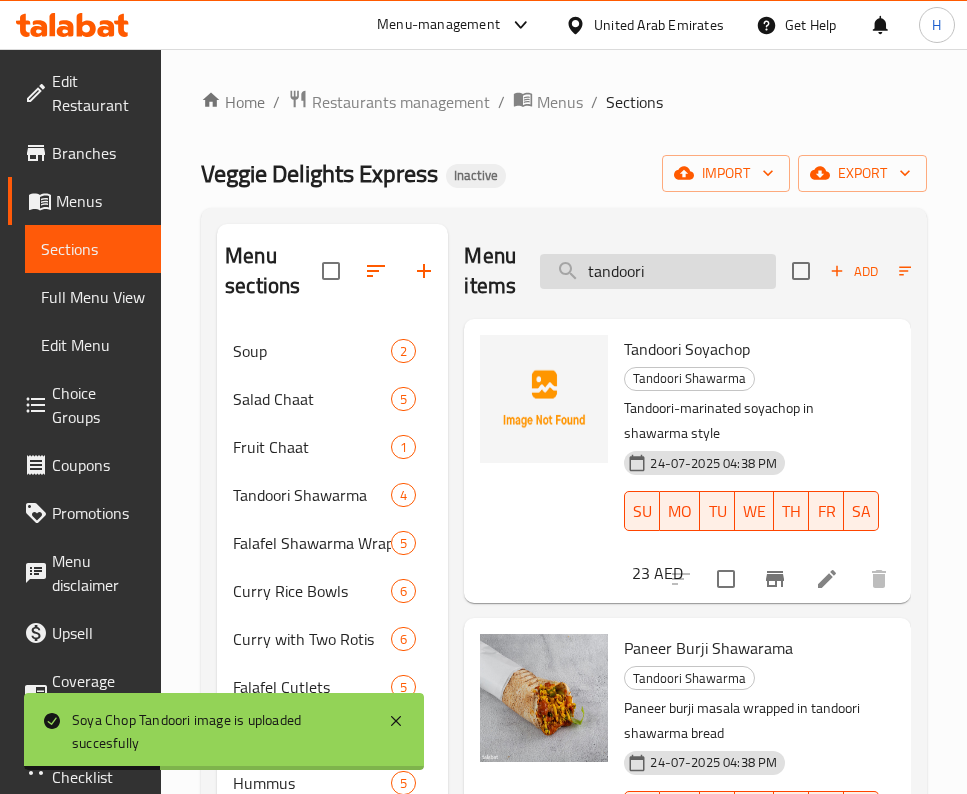 click on "tandoori" at bounding box center [658, 271] 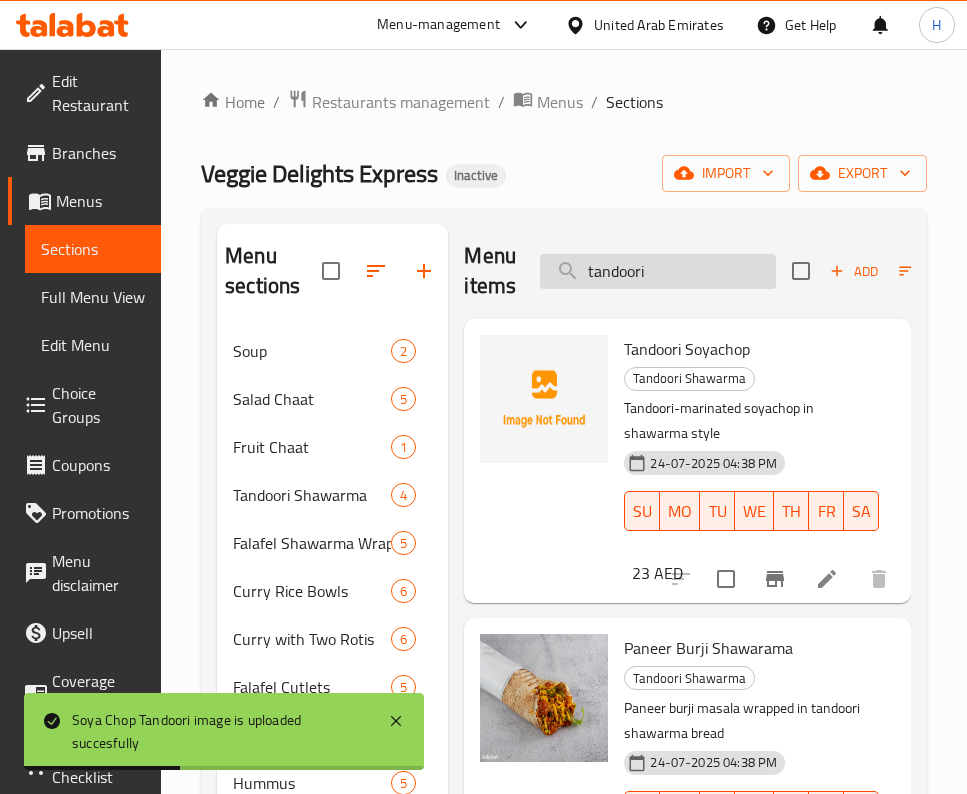 click on "tandoori" at bounding box center (658, 271) 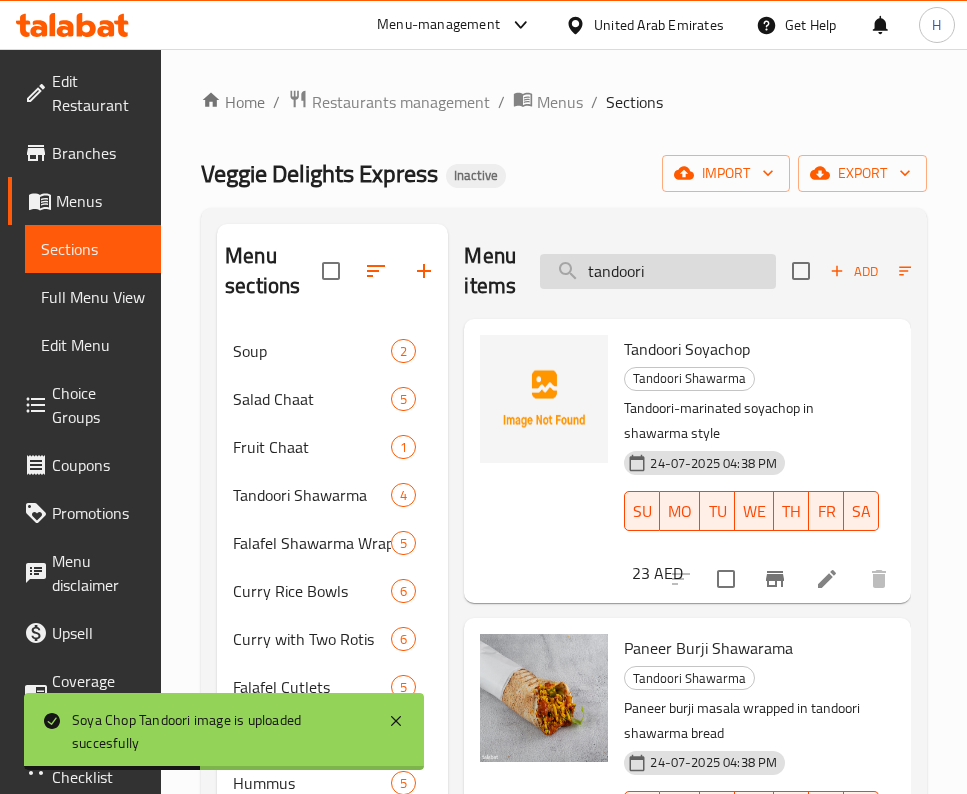 click on "tandoori" at bounding box center (658, 271) 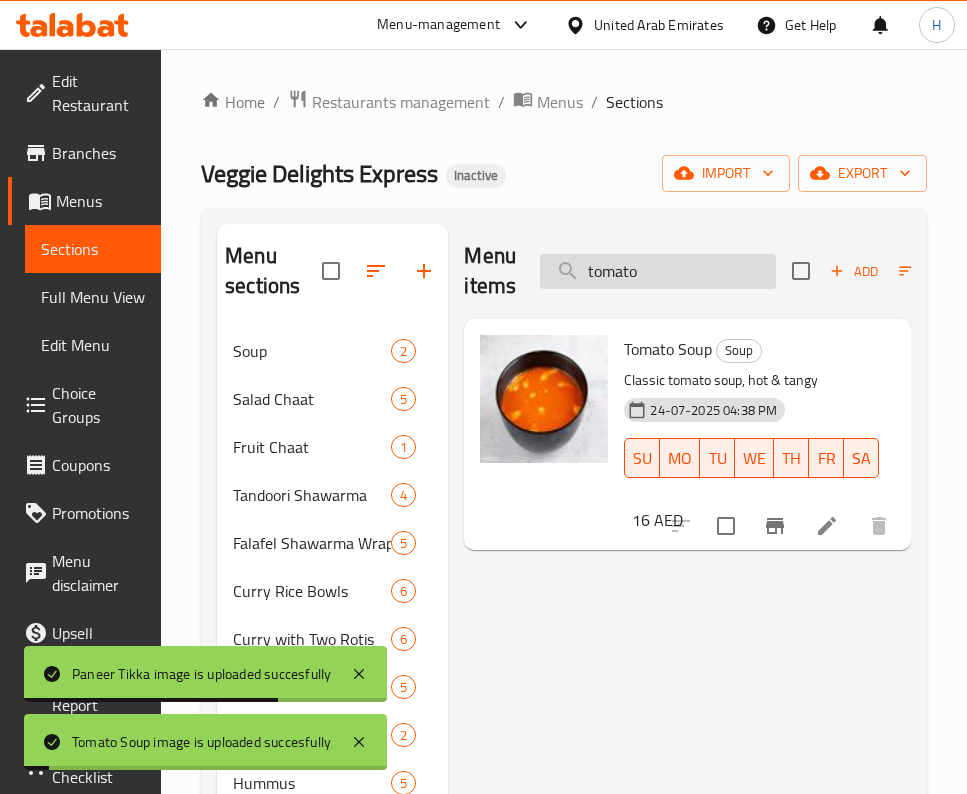 click on "tomato" at bounding box center (658, 271) 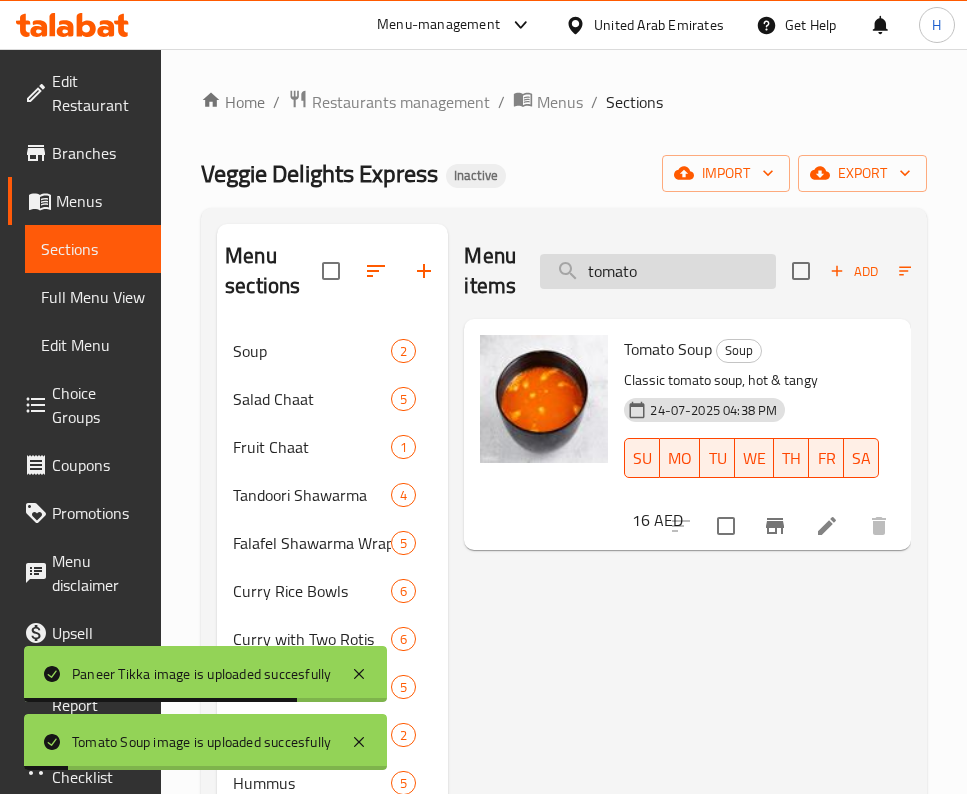 click on "tomato" at bounding box center (658, 271) 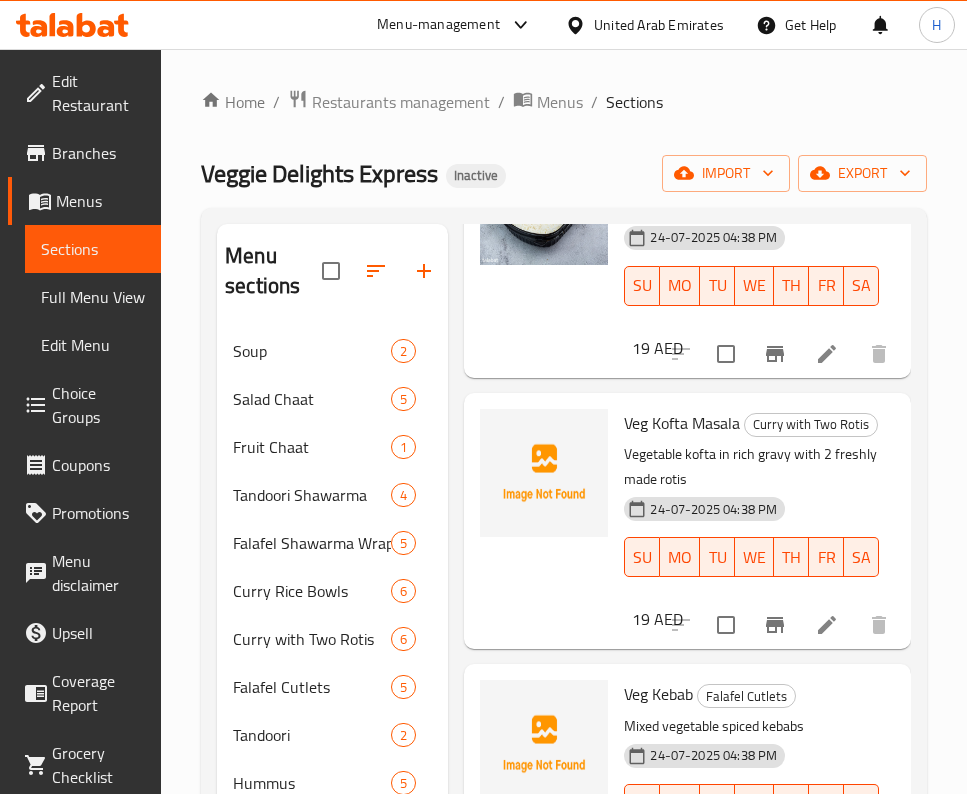 scroll, scrollTop: 1091, scrollLeft: 0, axis: vertical 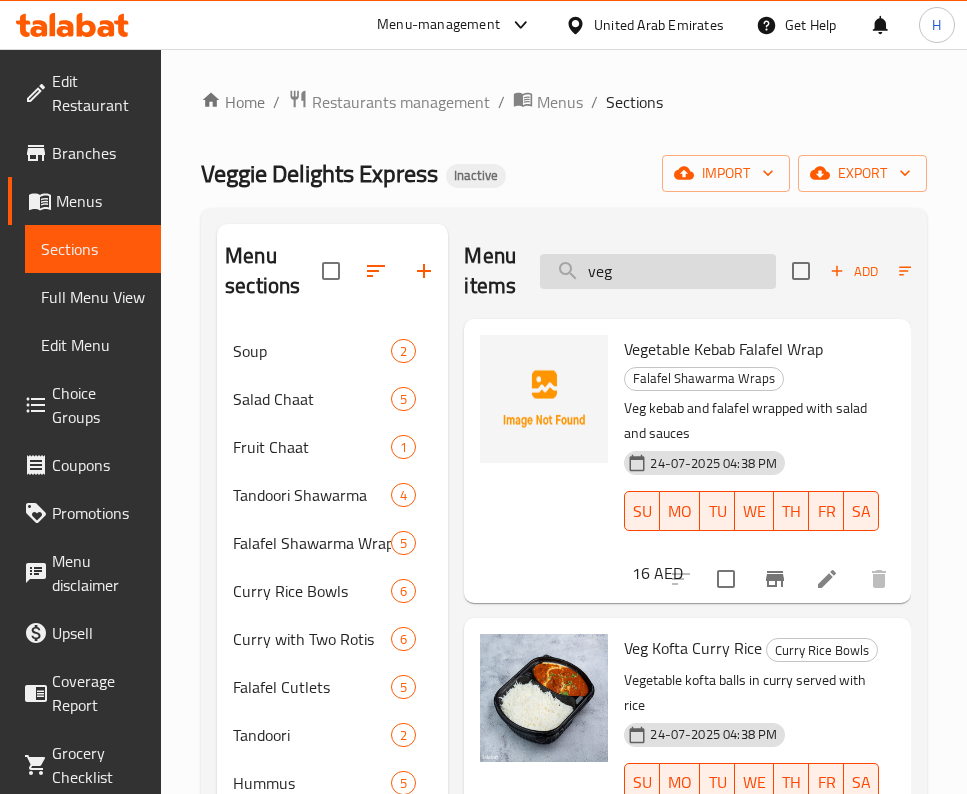 click on "veg" at bounding box center [658, 271] 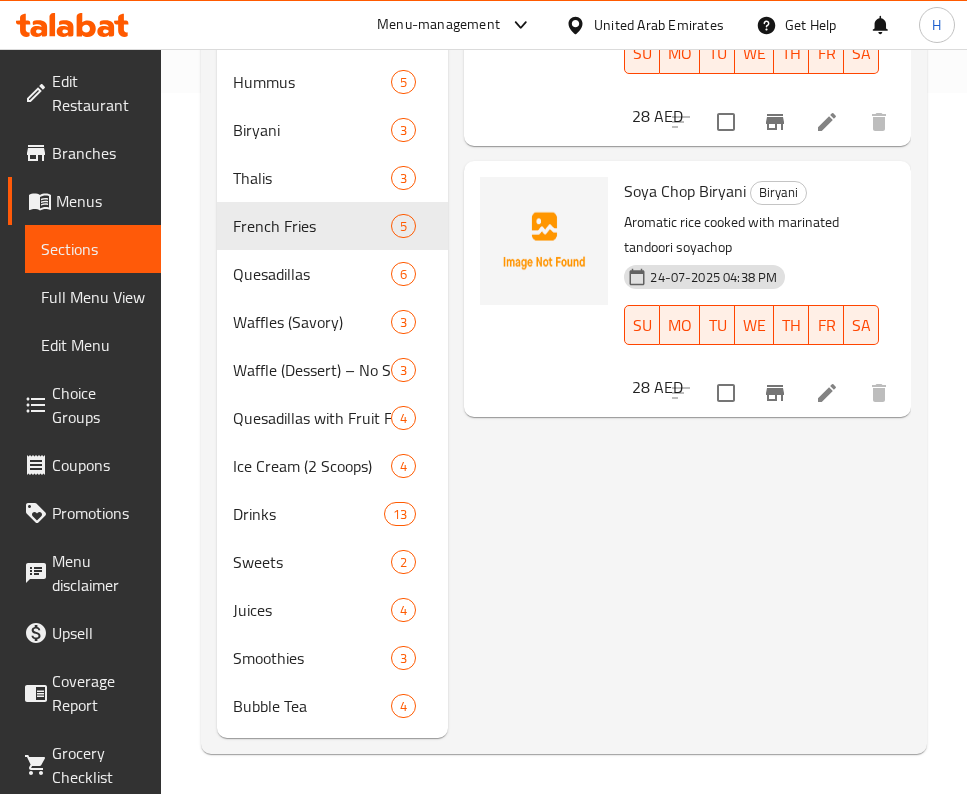 scroll, scrollTop: 0, scrollLeft: 0, axis: both 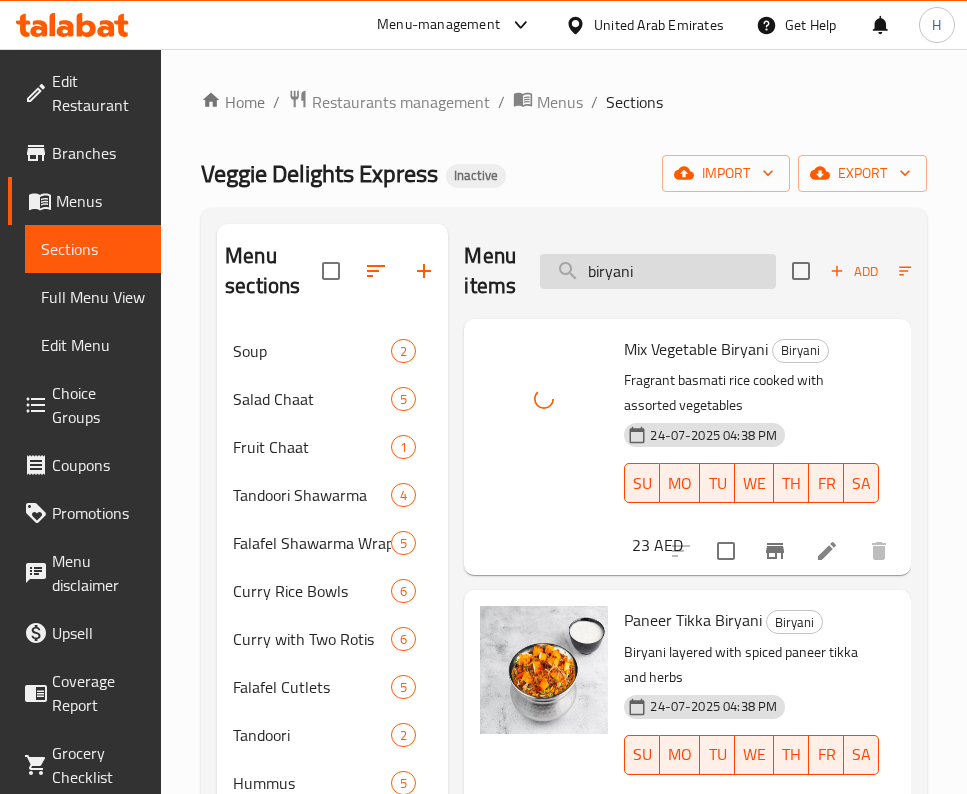 click on "biryani" at bounding box center [658, 271] 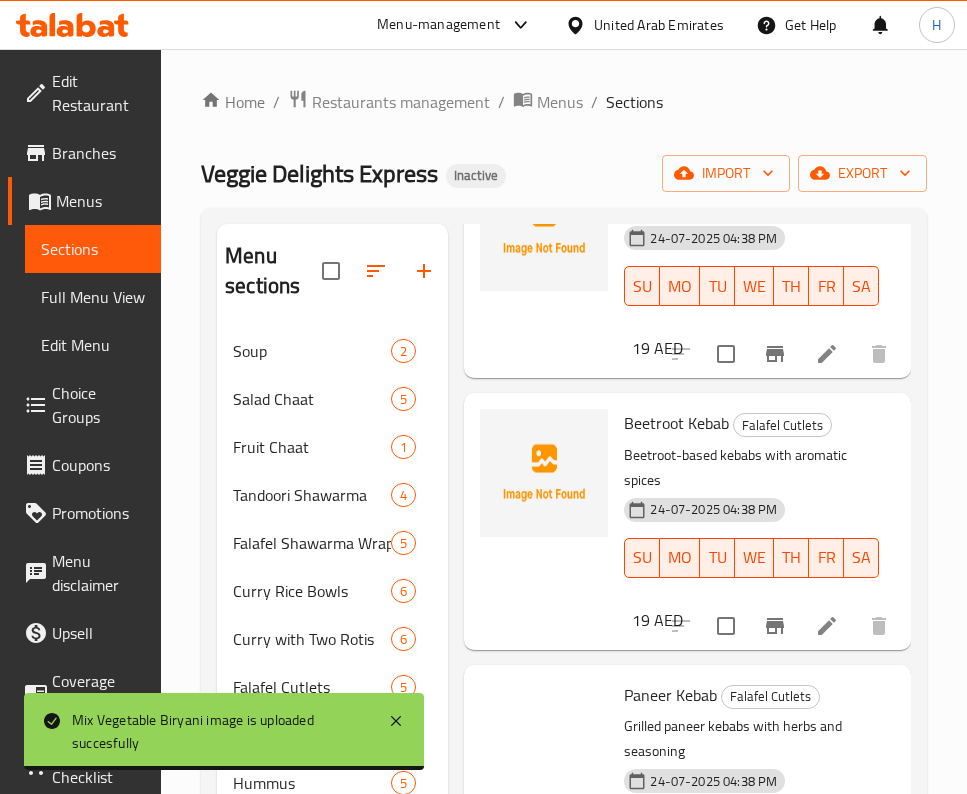 scroll, scrollTop: 1500, scrollLeft: 0, axis: vertical 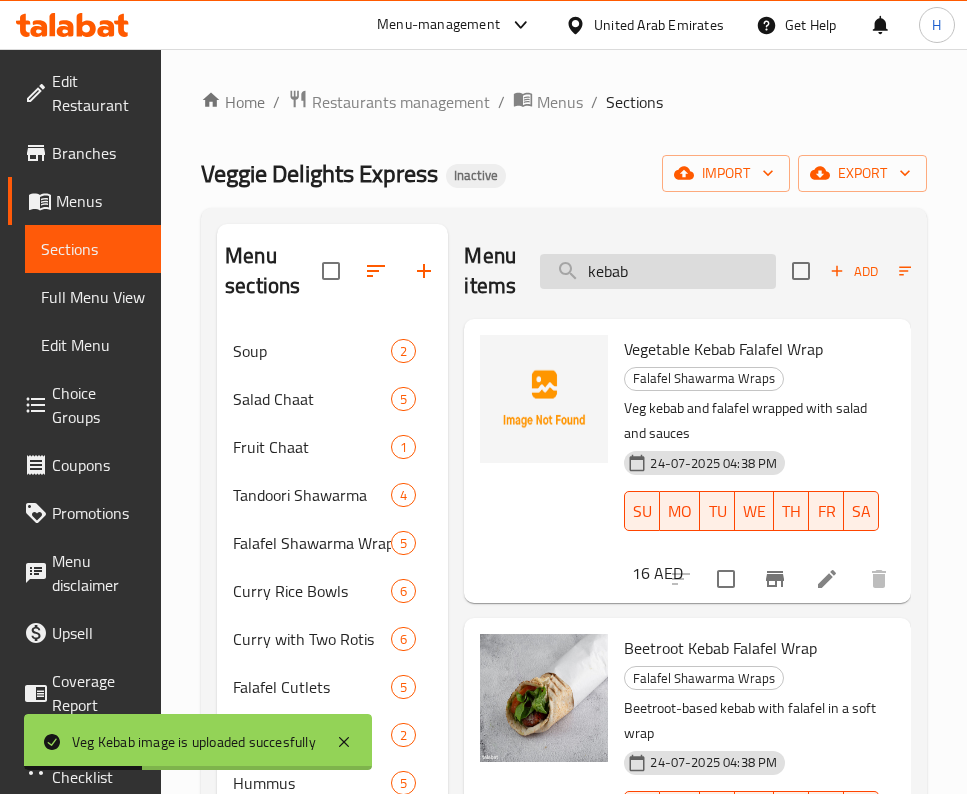 click on "kebab" at bounding box center (658, 271) 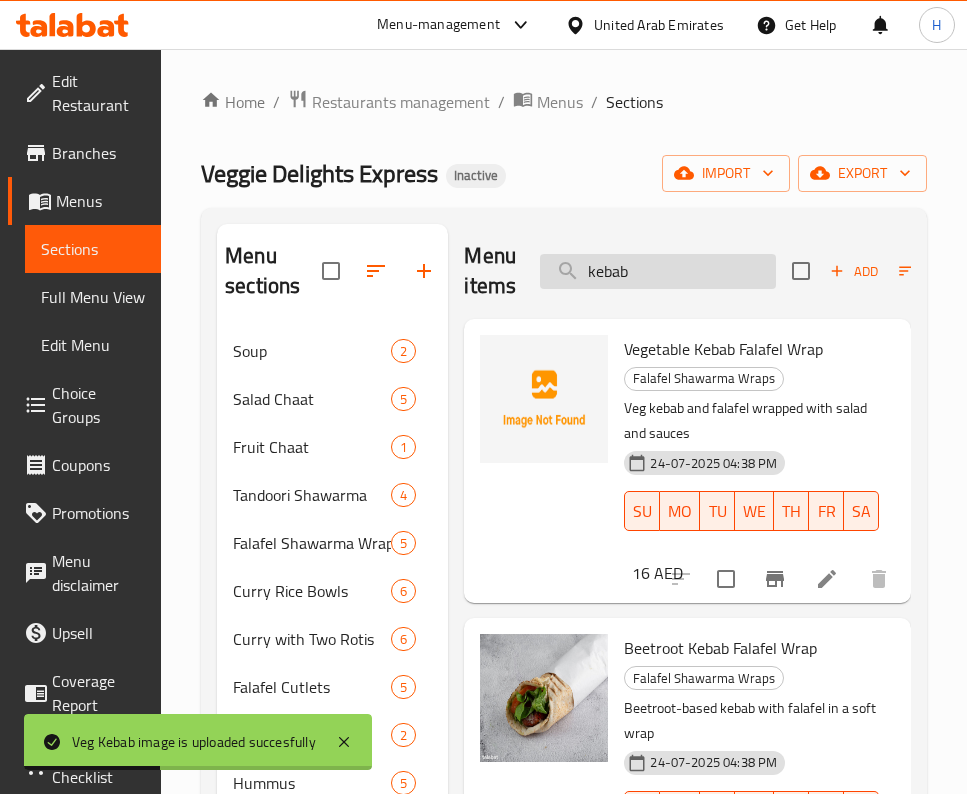 click on "kebab" at bounding box center [658, 271] 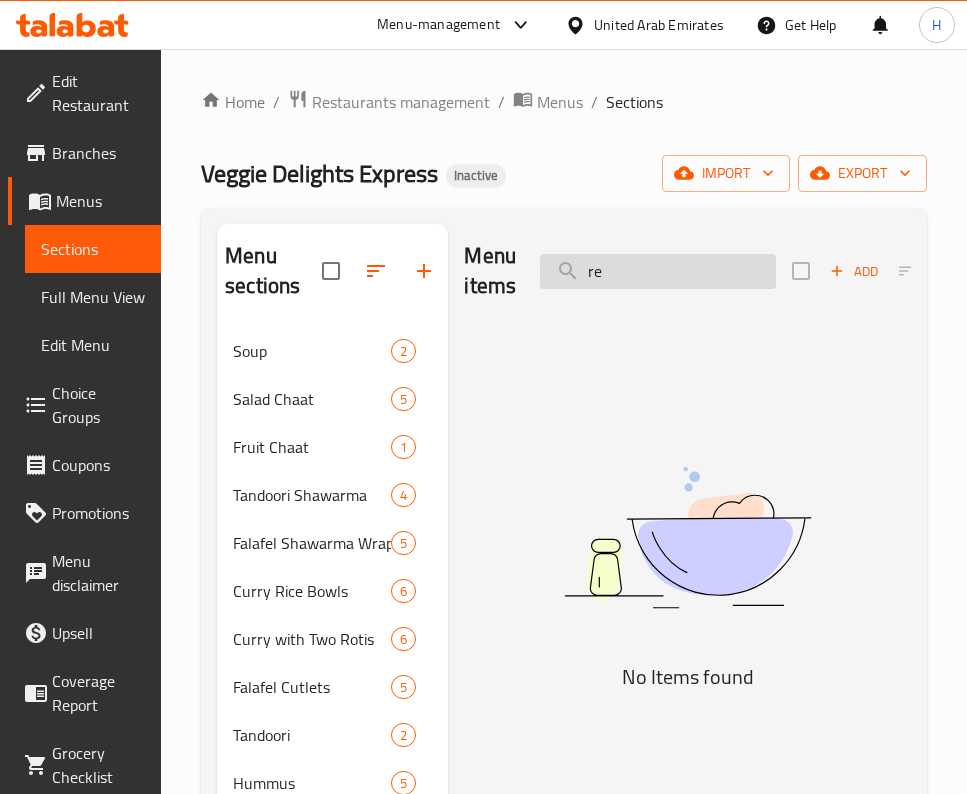 type on "r" 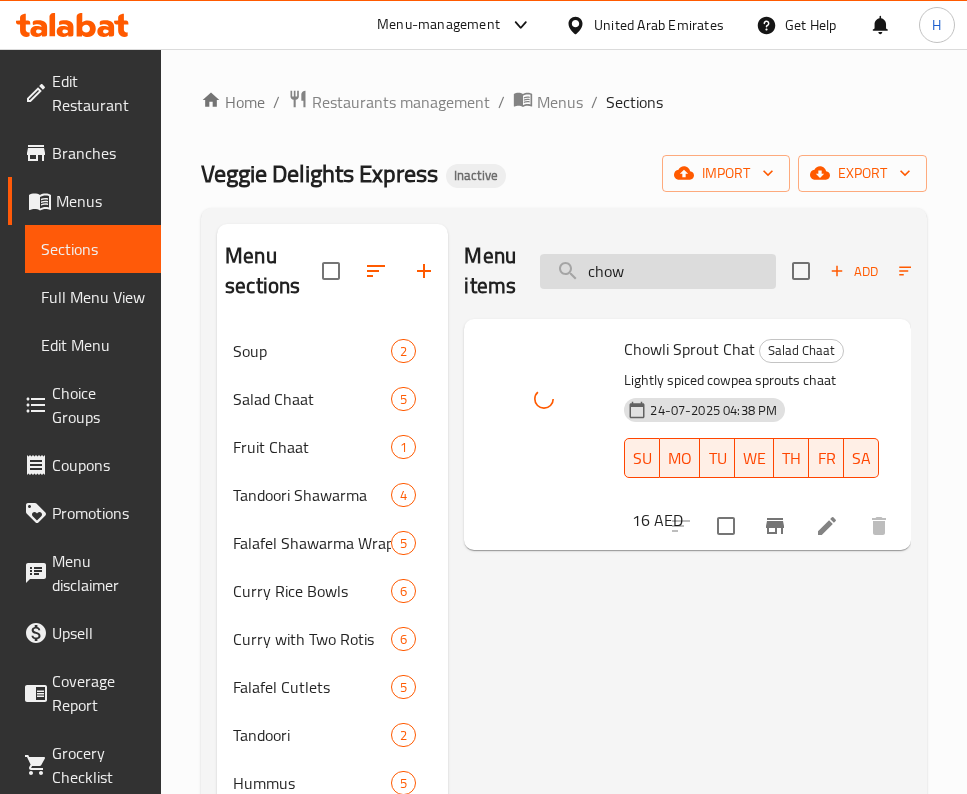 click on "chow" at bounding box center (658, 271) 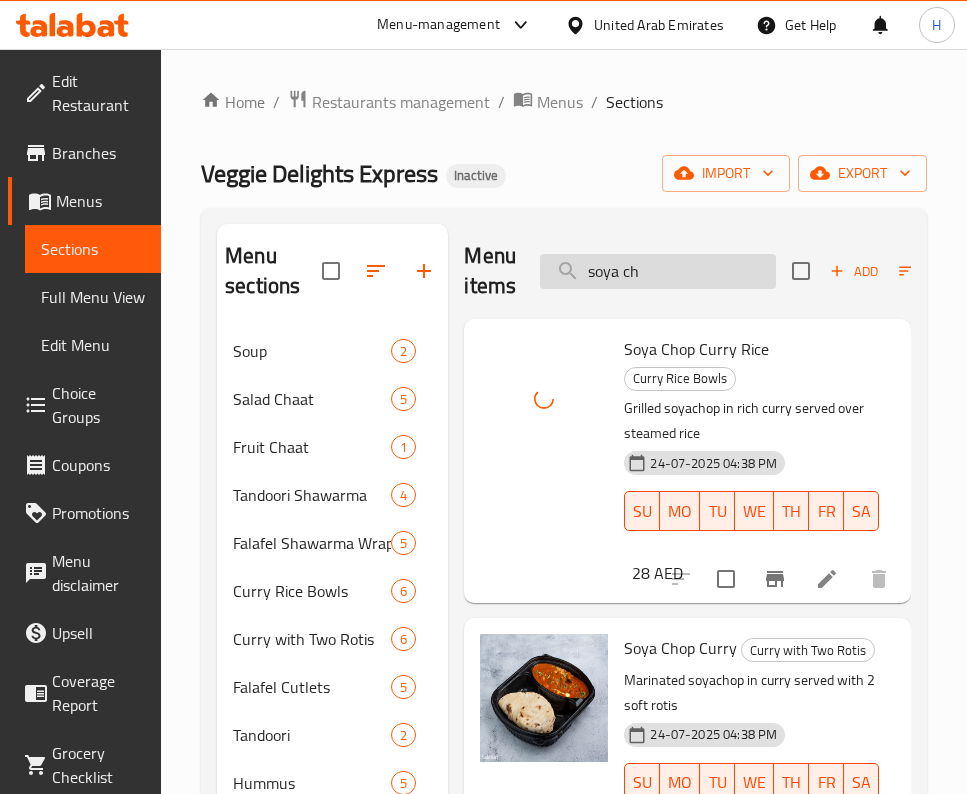 click on "soya ch" at bounding box center (658, 271) 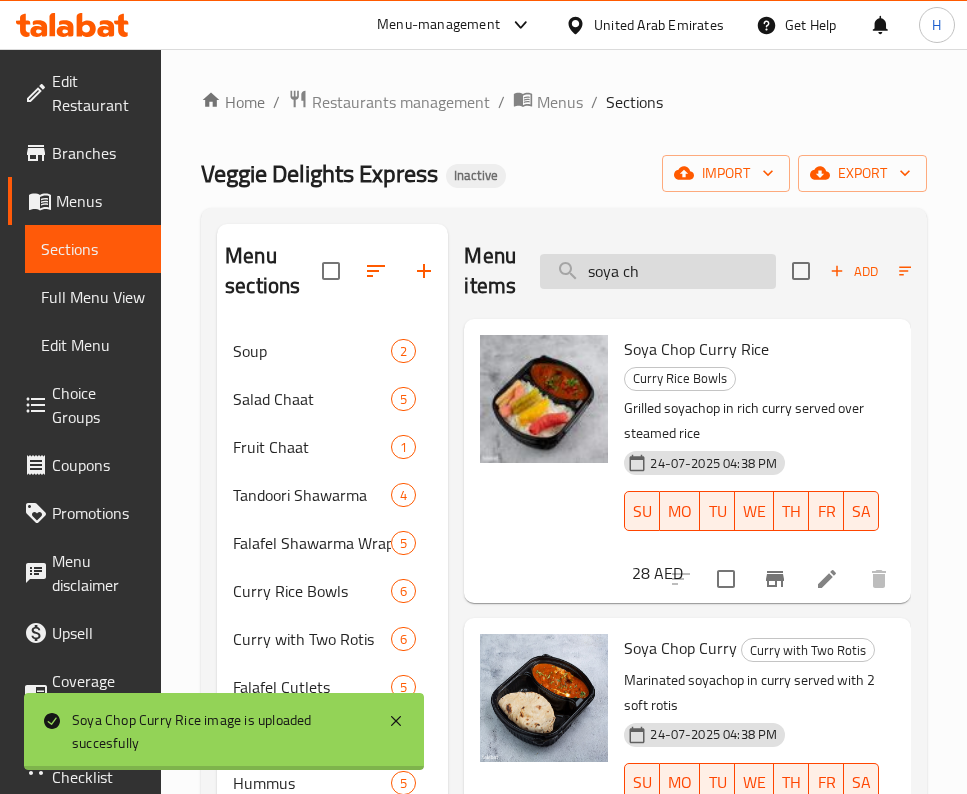 click on "soya ch" at bounding box center (658, 271) 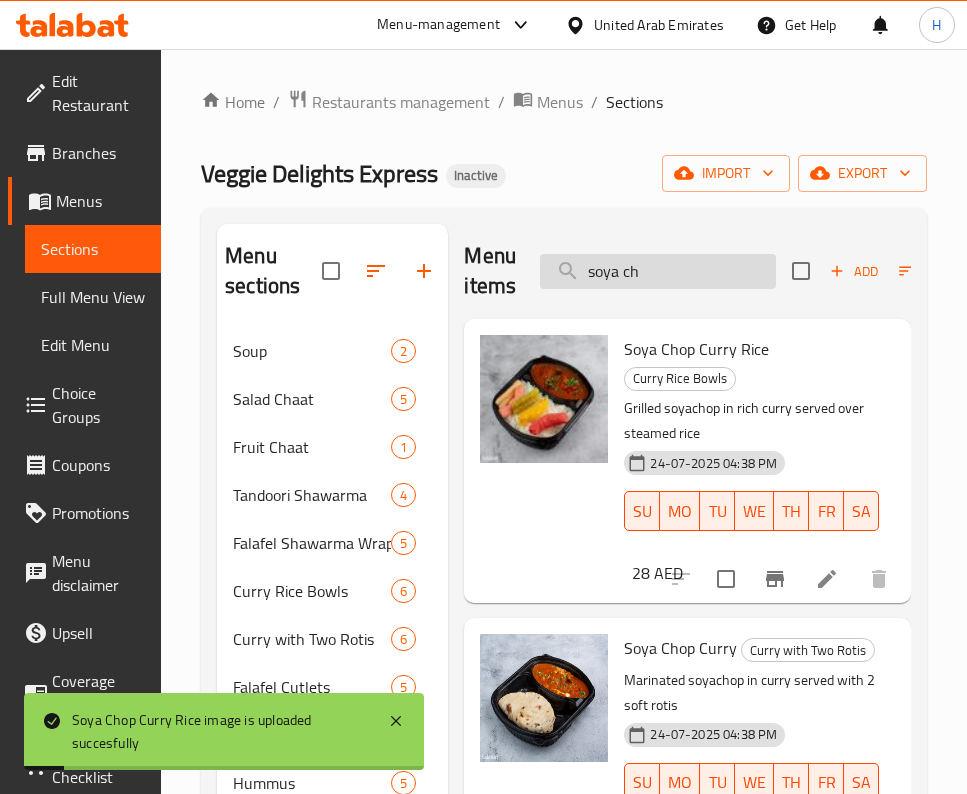 click on "soya ch" at bounding box center (658, 271) 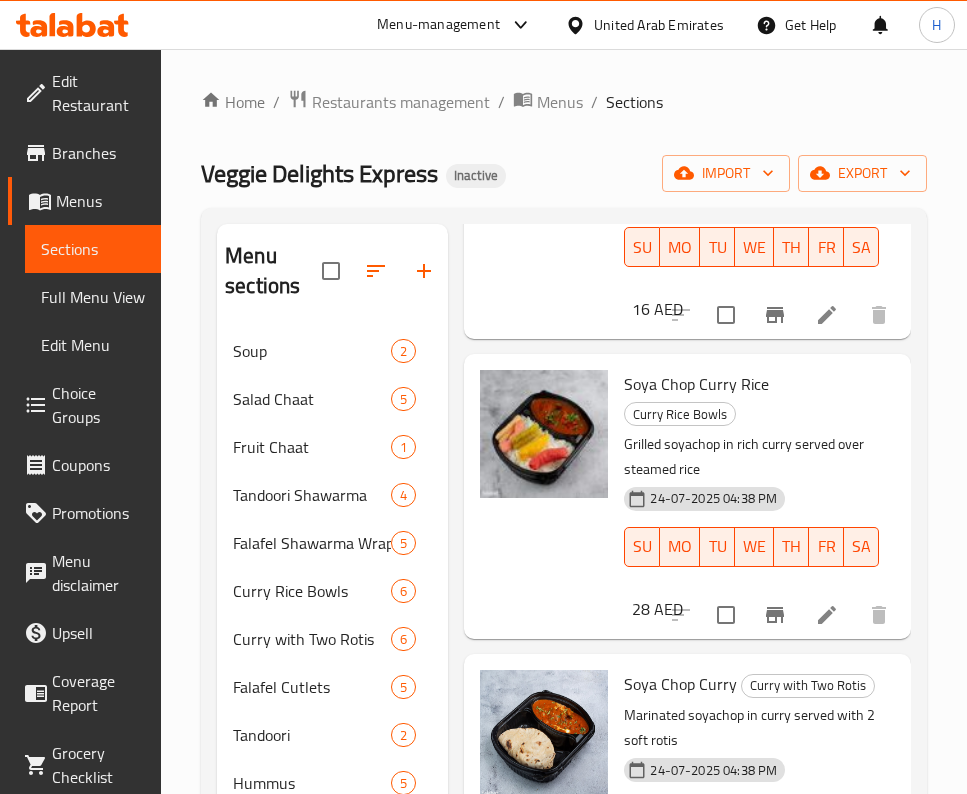 scroll, scrollTop: 900, scrollLeft: 0, axis: vertical 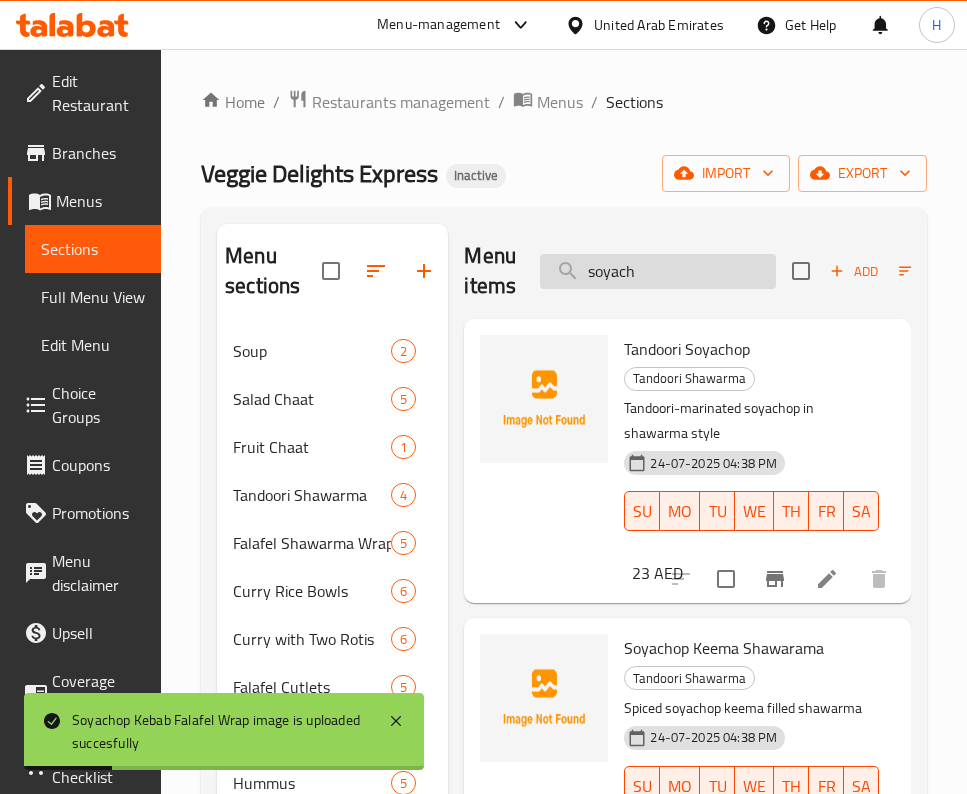 click on "soyach" at bounding box center (658, 271) 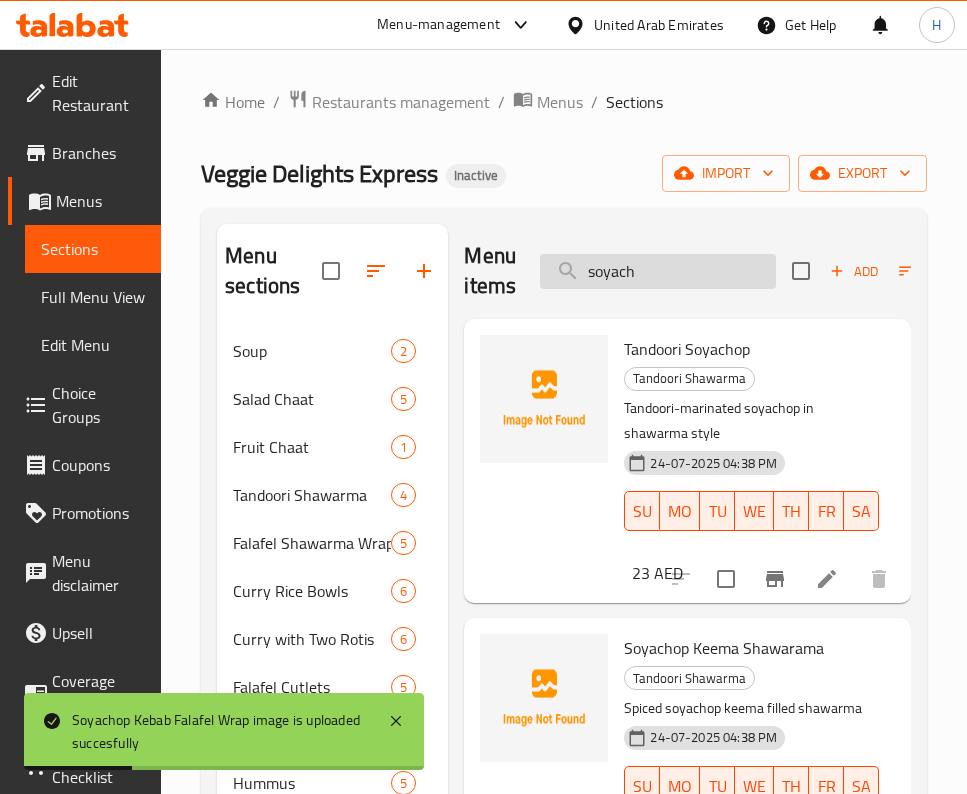 click on "soyach" at bounding box center [658, 271] 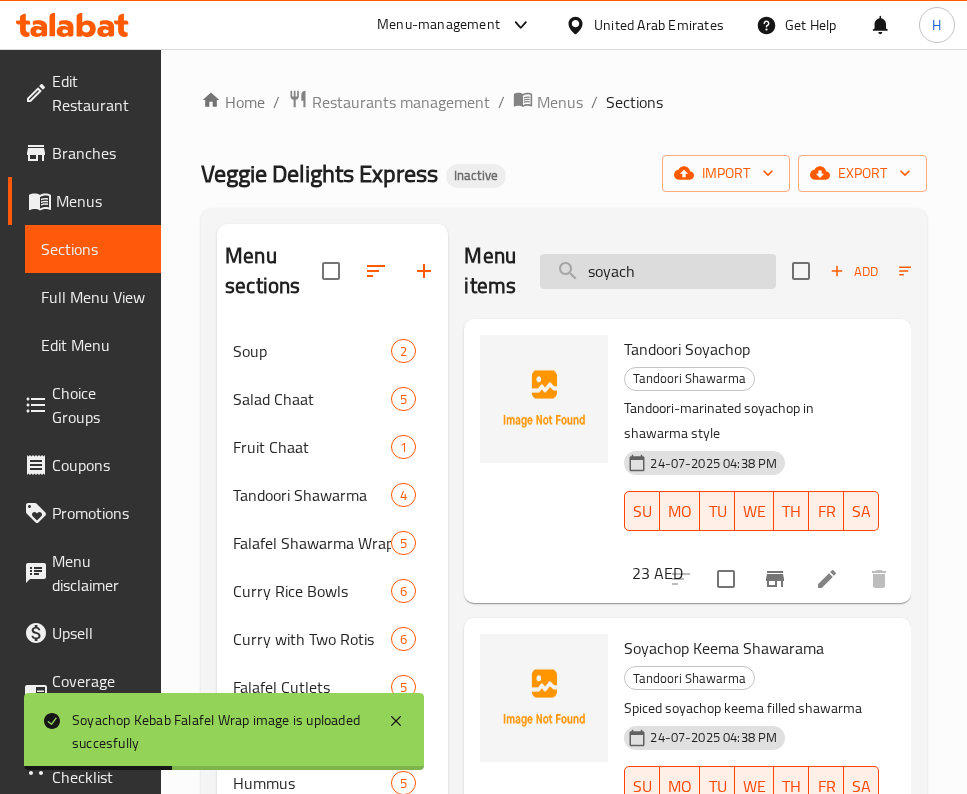click on "soyach" at bounding box center (658, 271) 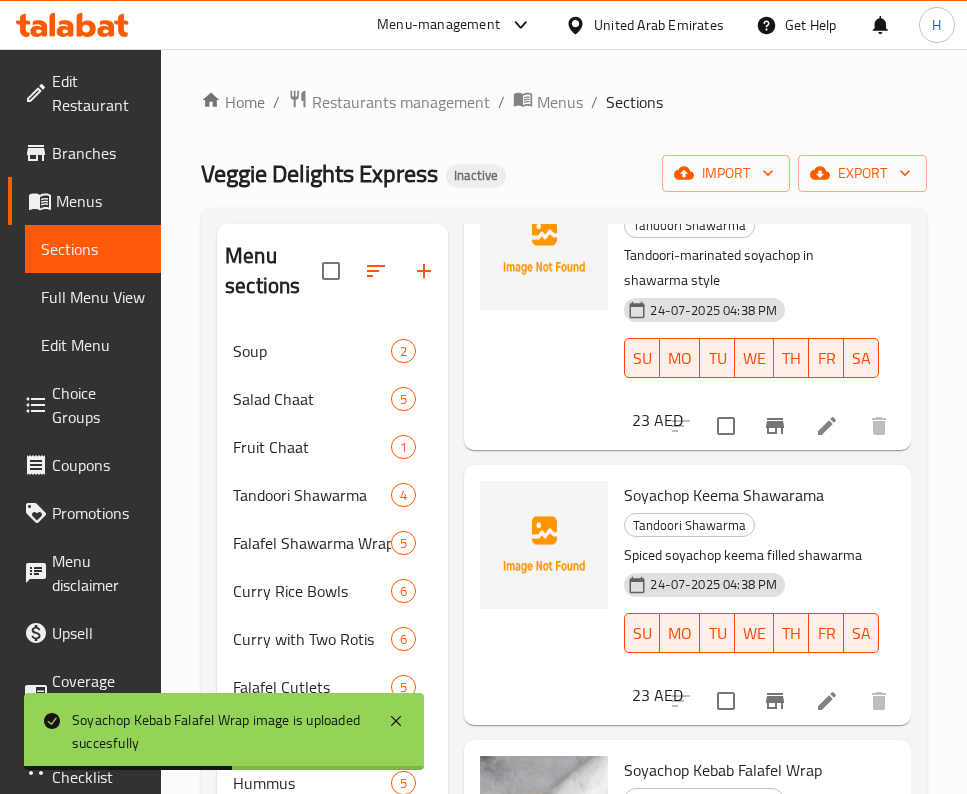 scroll, scrollTop: 300, scrollLeft: 0, axis: vertical 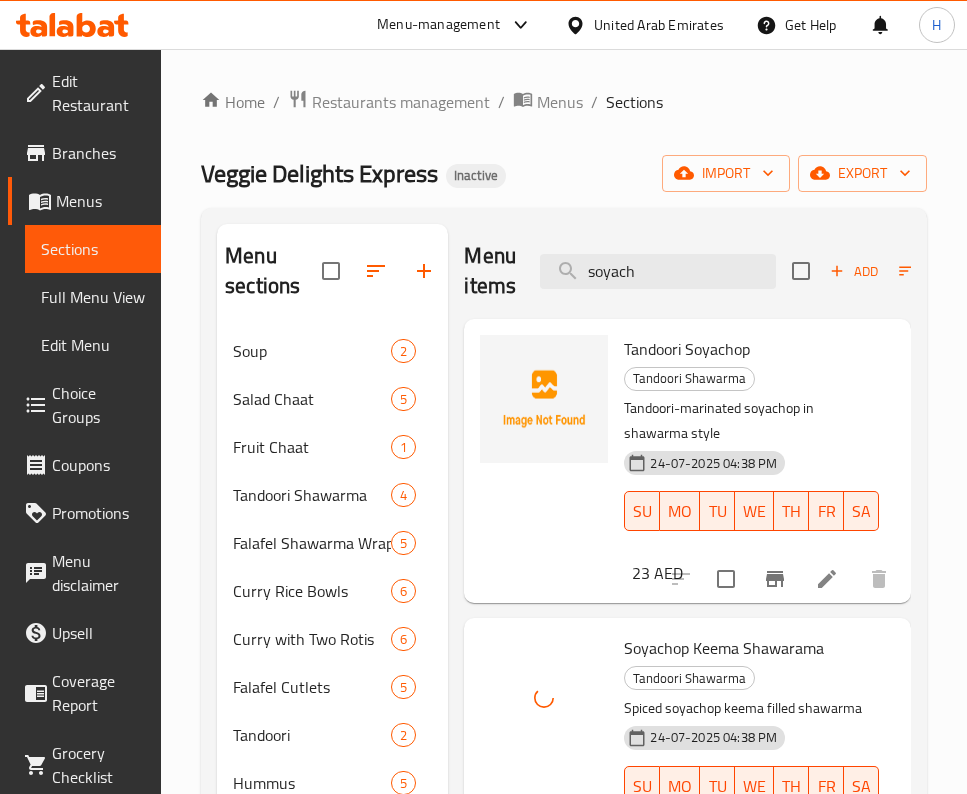 click on "Menu items soyach Add Sort Manage items" at bounding box center (687, 271) 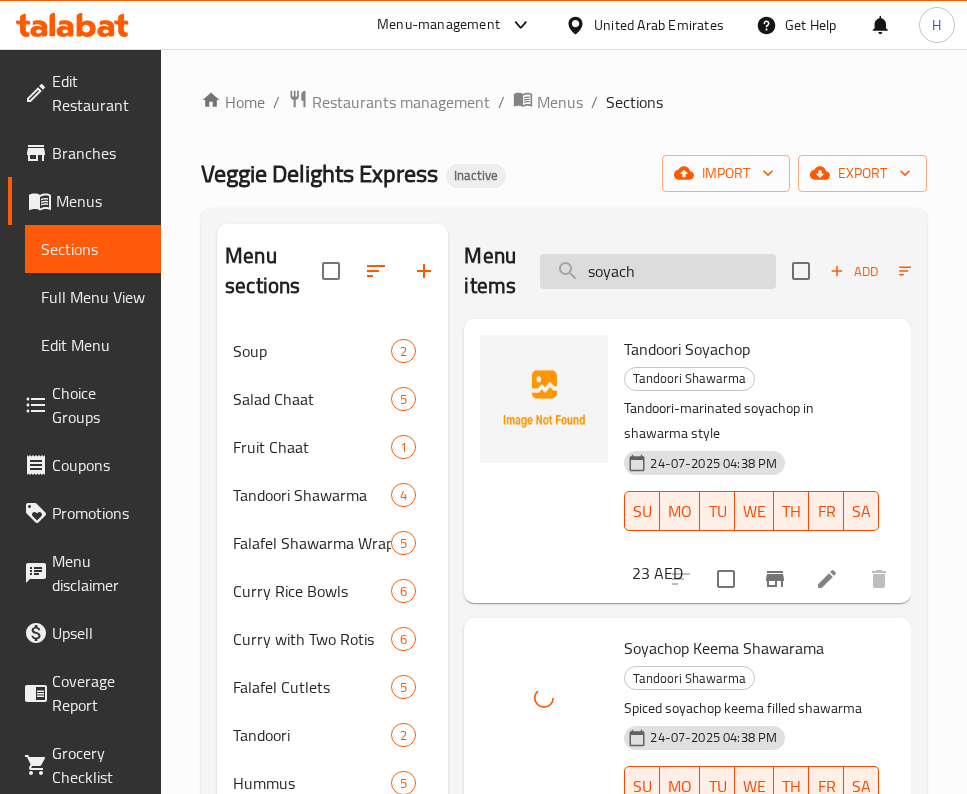 click on "soyach" at bounding box center (658, 271) 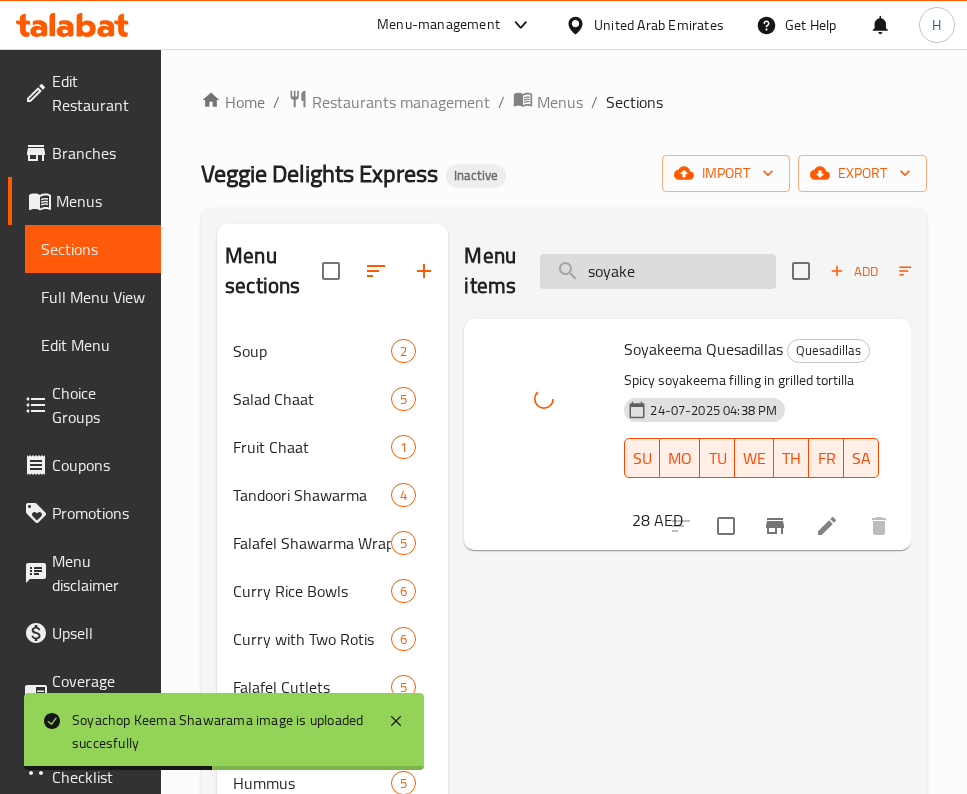 click on "soyake" at bounding box center (658, 271) 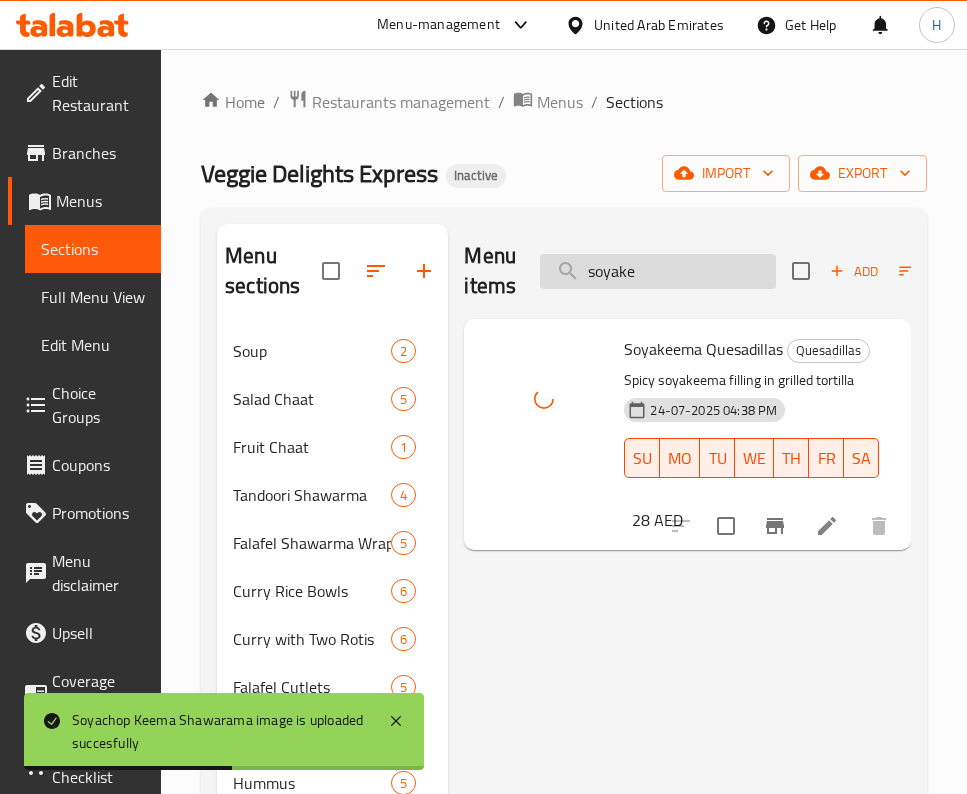 click on "soyake" at bounding box center [658, 271] 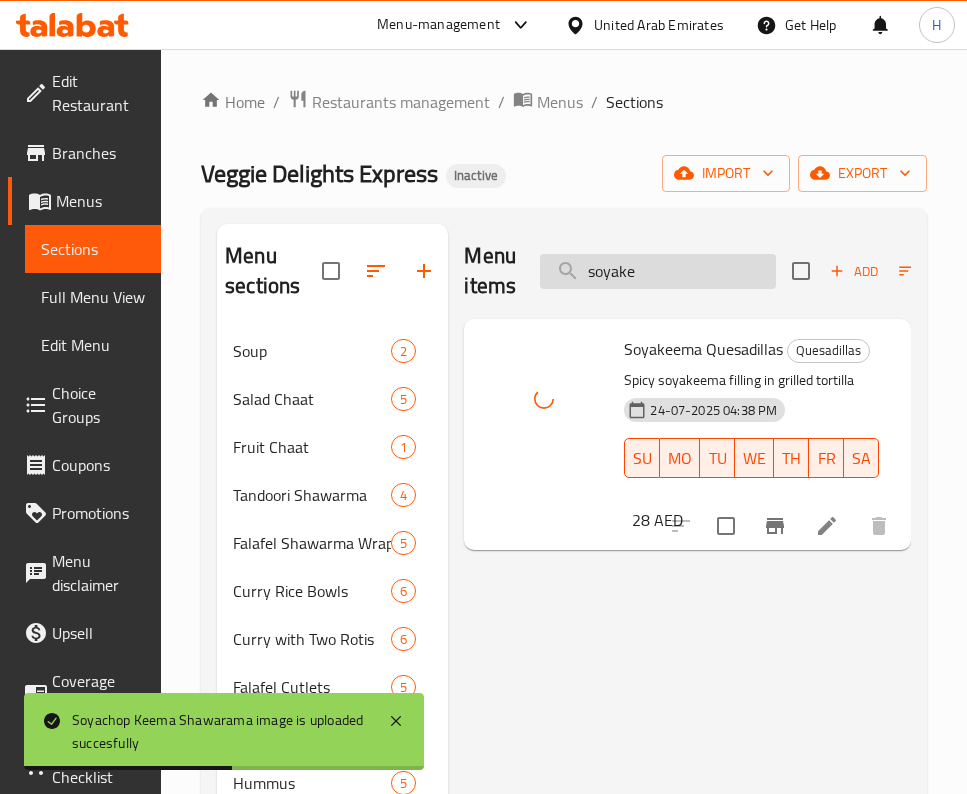 click on "soyake" at bounding box center (658, 271) 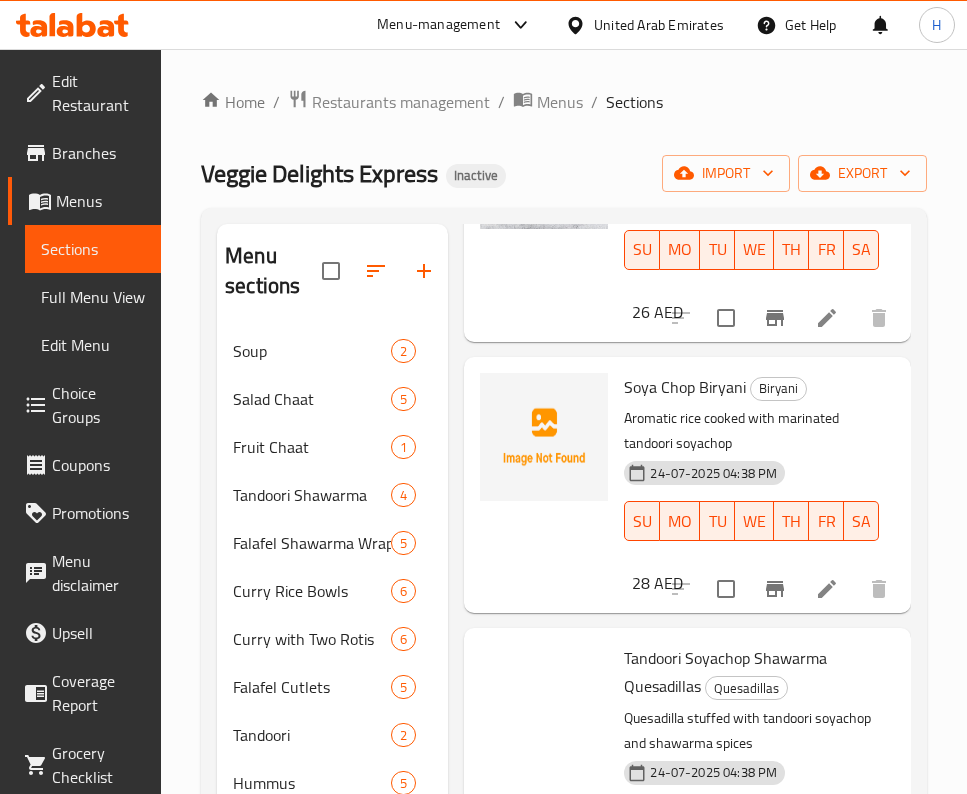 scroll, scrollTop: 2100, scrollLeft: 0, axis: vertical 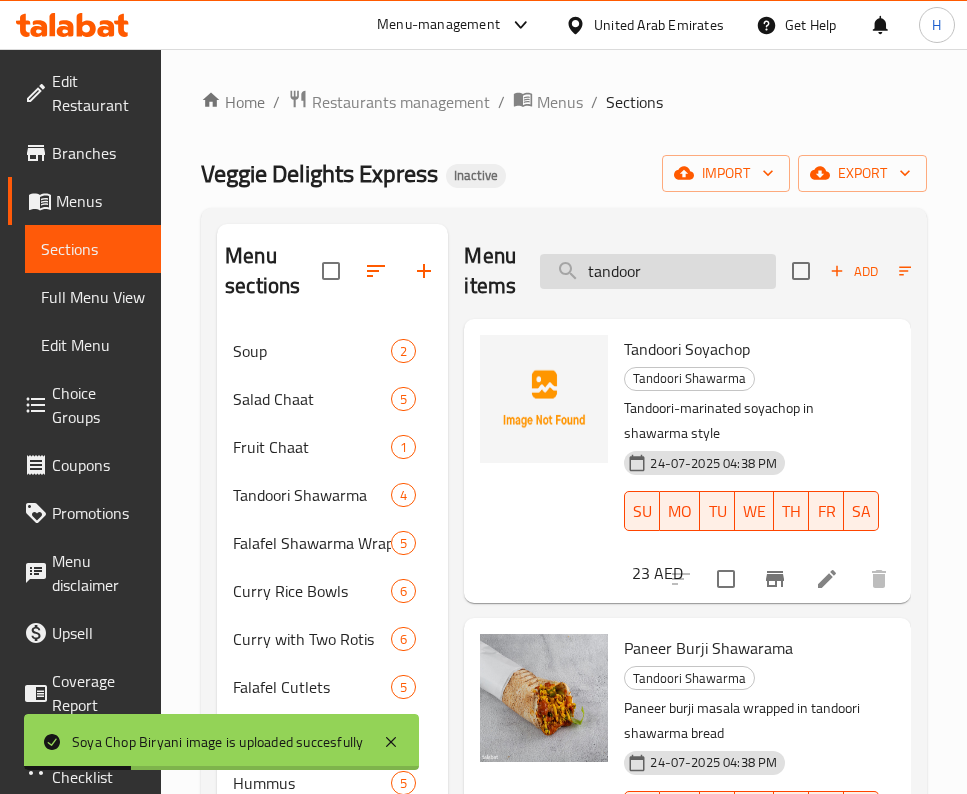 click on "tandoor" at bounding box center (658, 271) 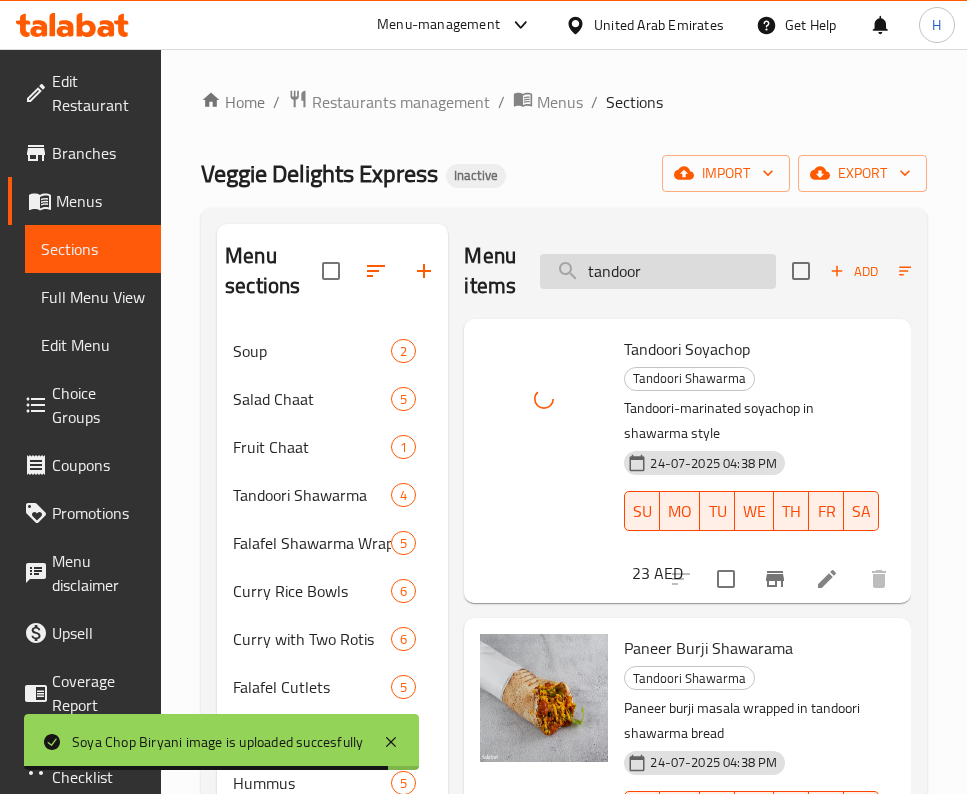 click on "tandoor" at bounding box center [658, 271] 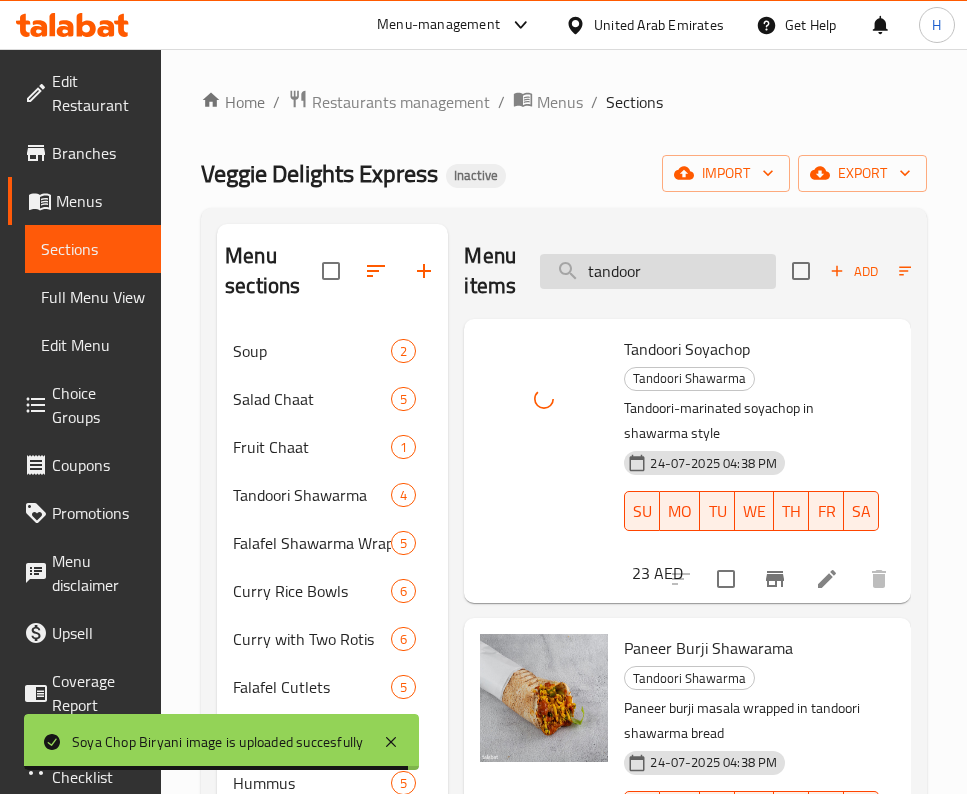 click on "tandoor" at bounding box center [658, 271] 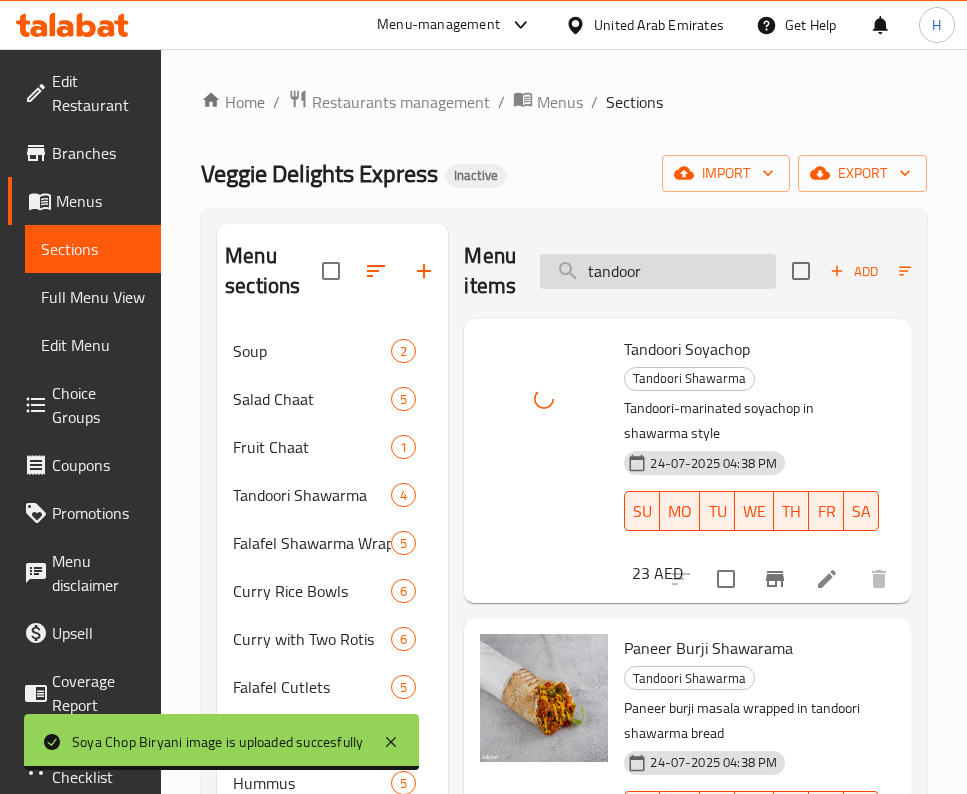 click on "tandoor" at bounding box center [658, 271] 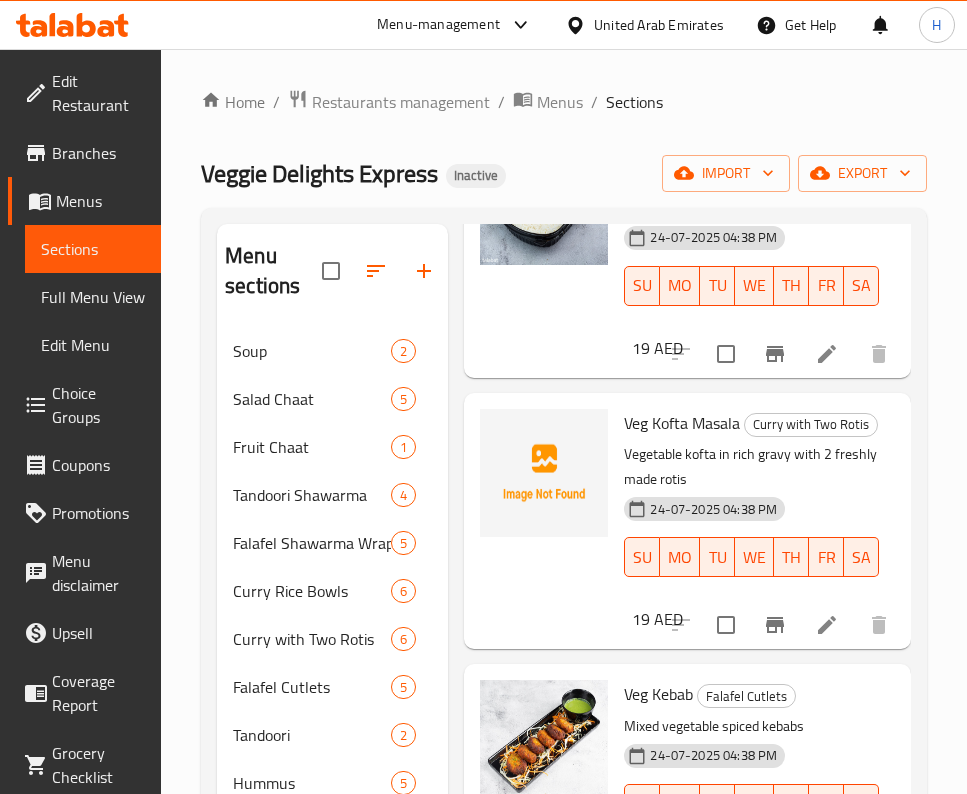 scroll, scrollTop: 1091, scrollLeft: 0, axis: vertical 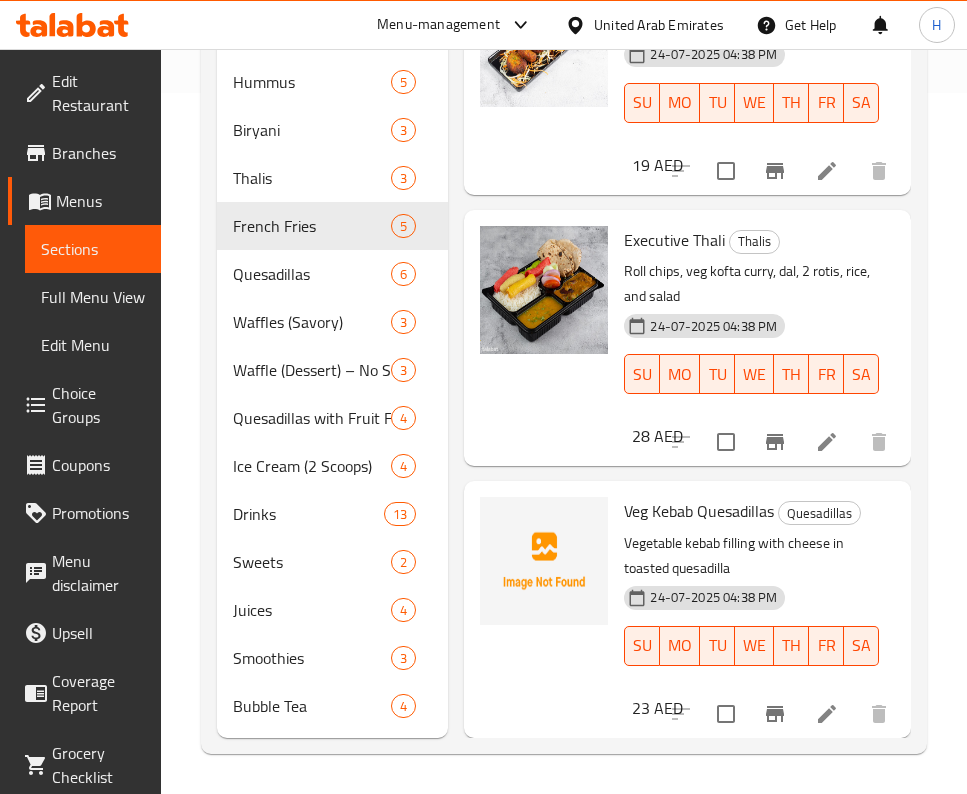 type on "veg k" 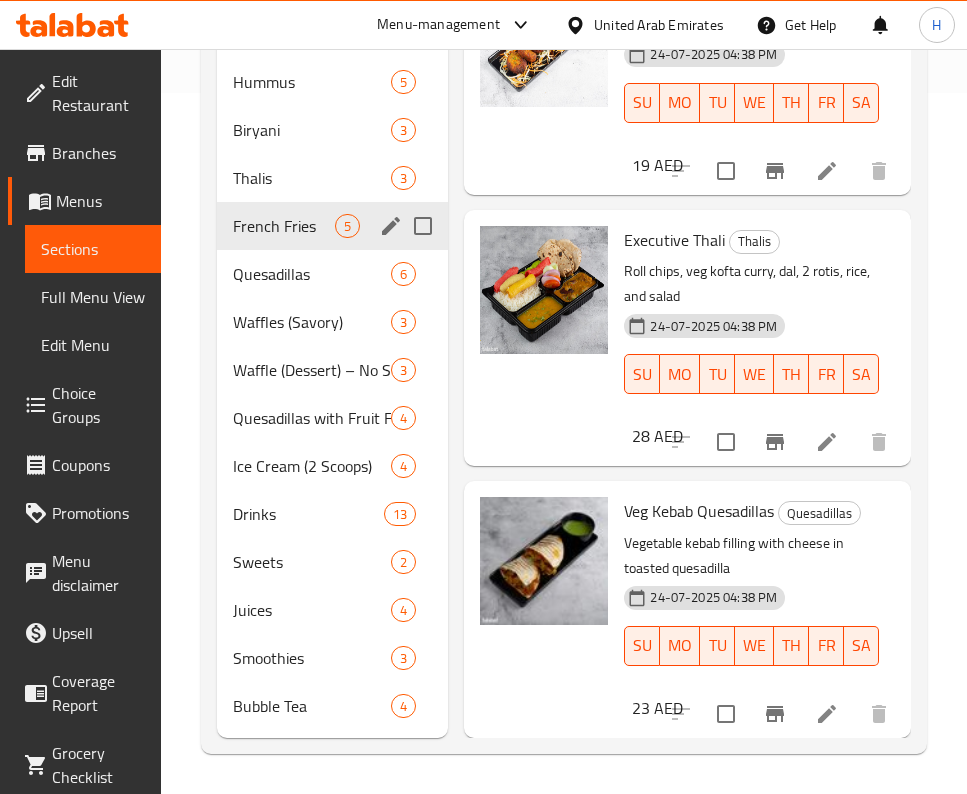 click on "French Fries" at bounding box center (284, 226) 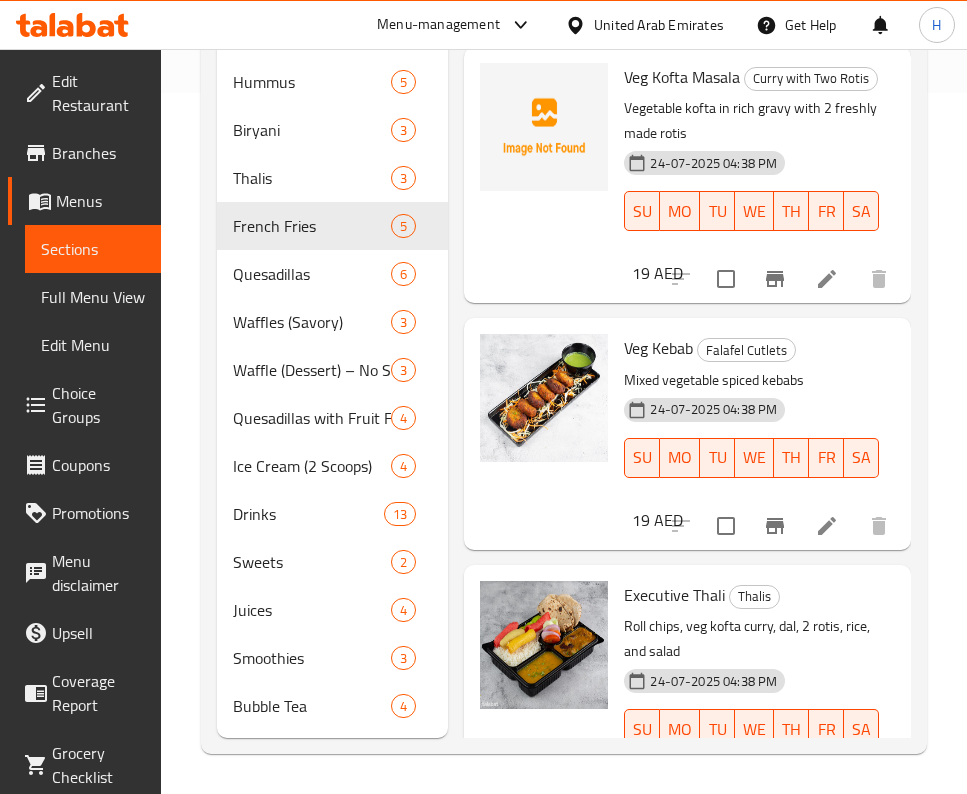 scroll, scrollTop: 0, scrollLeft: 0, axis: both 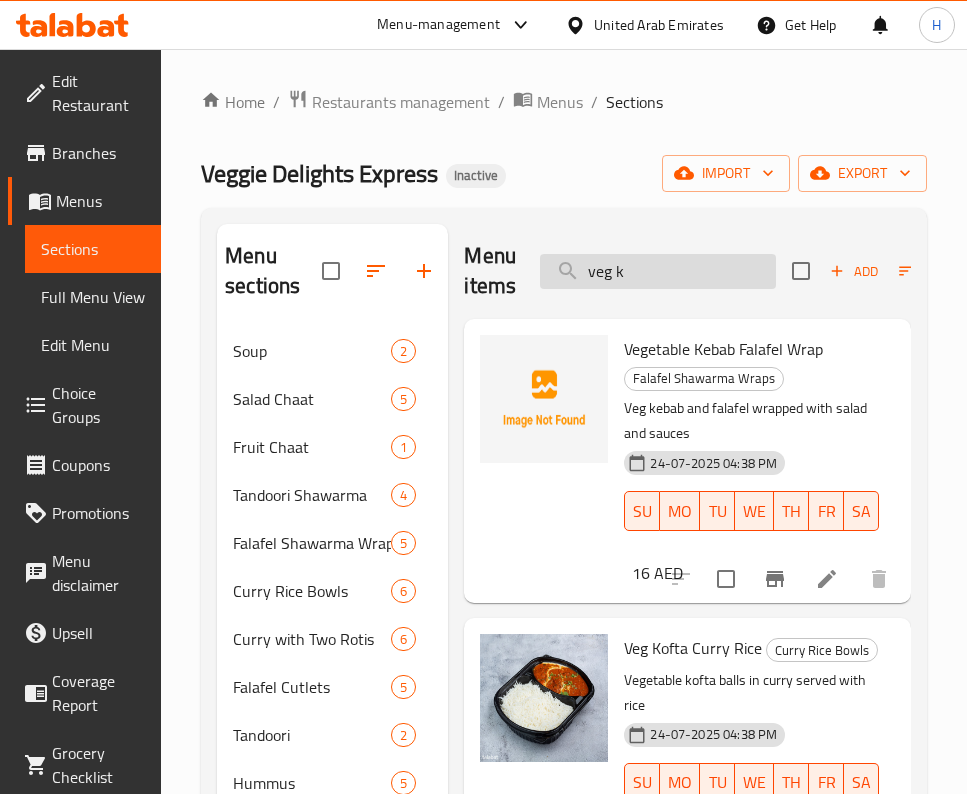 click on "veg k" at bounding box center [658, 271] 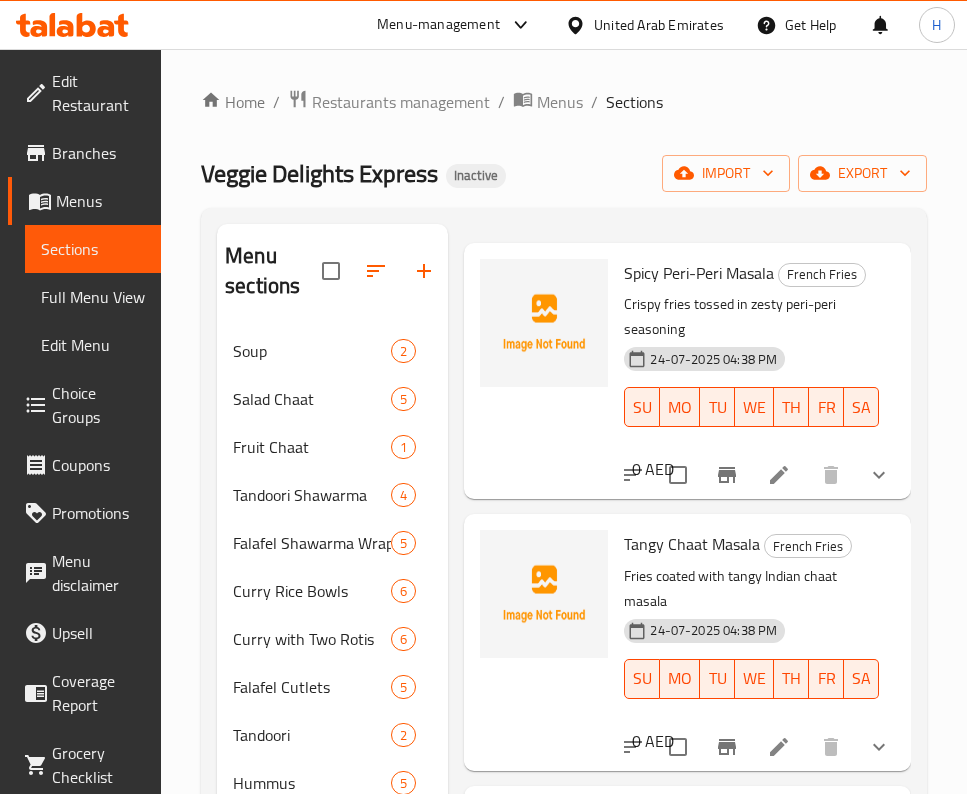 scroll, scrollTop: 0, scrollLeft: 0, axis: both 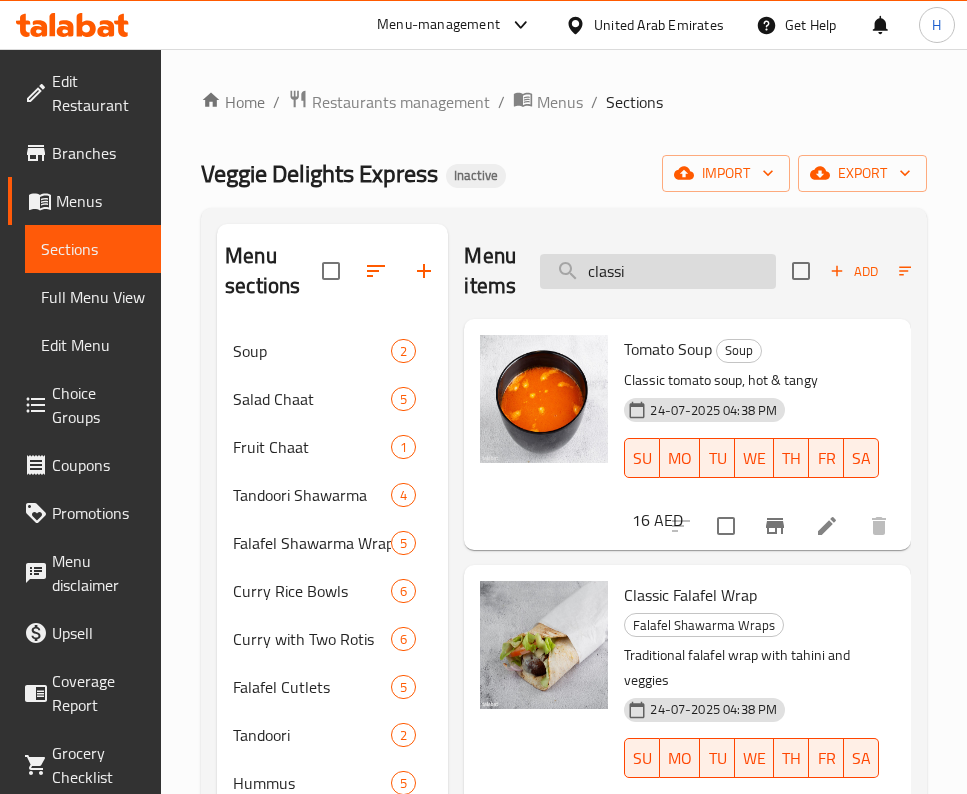 click on "classi" at bounding box center (658, 271) 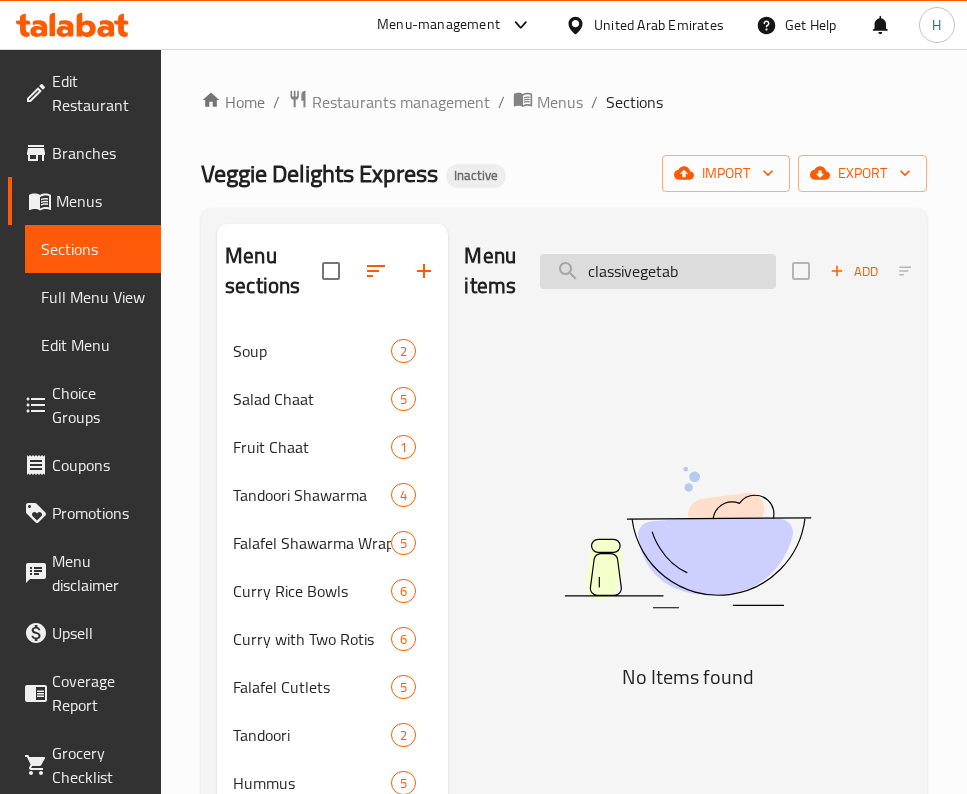 click on "classivegetab" at bounding box center (658, 271) 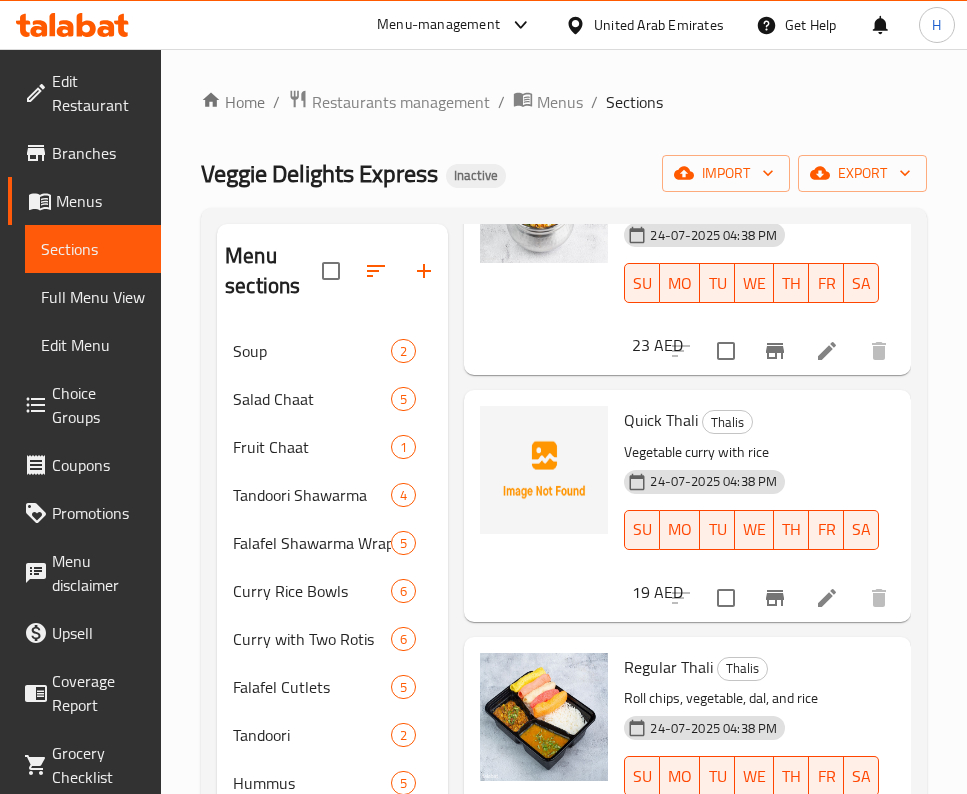 scroll, scrollTop: 2231, scrollLeft: 0, axis: vertical 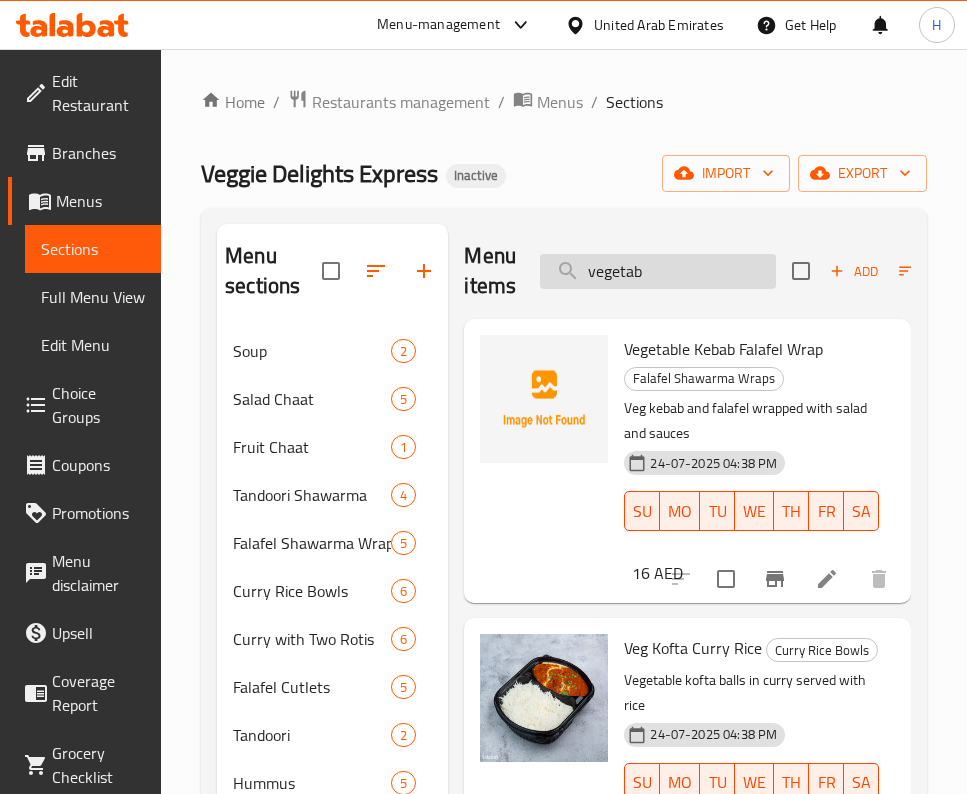 click on "vegetab" at bounding box center (658, 271) 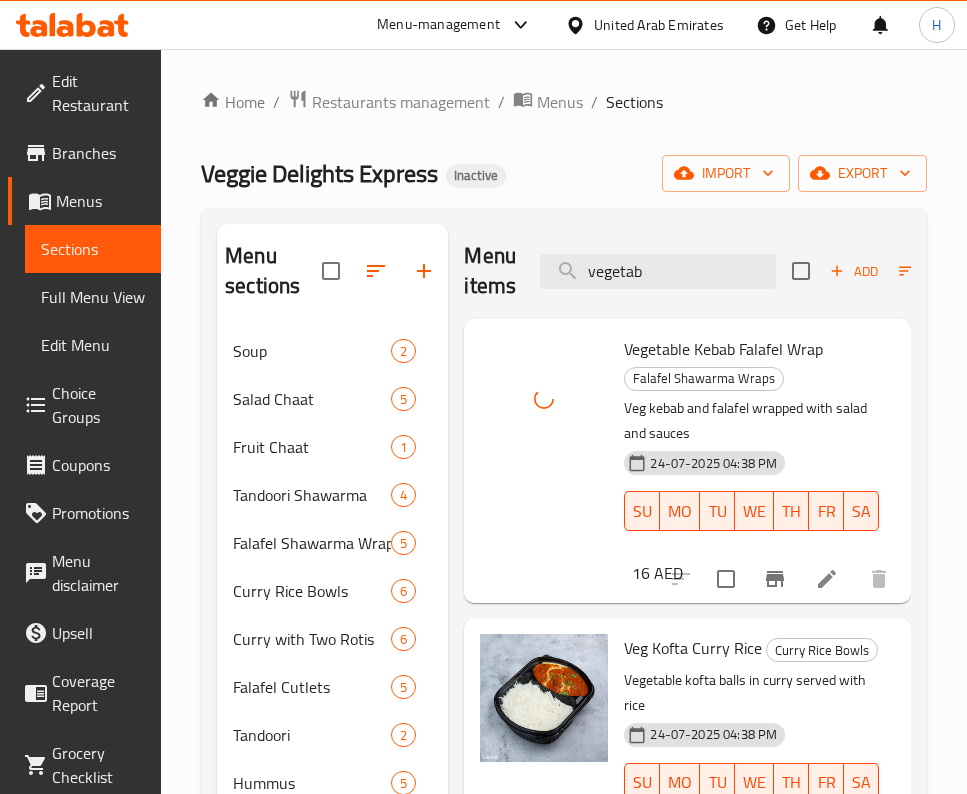 click on "Vegetable Kebab Falafel Wrap   Falafel Shawarma Wraps Veg kebab and falafel wrapped with salad and sauces [DATE] [TIME] SU MO TU WE TH FR SA 16   AED" at bounding box center (687, 461) 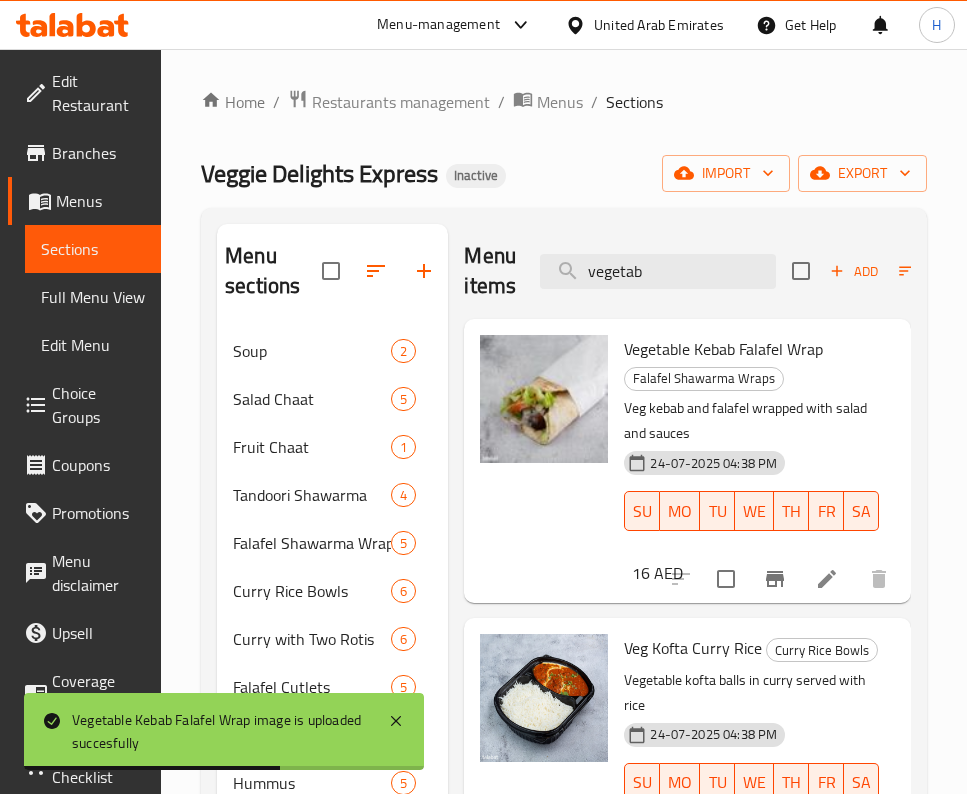 click on "Vegetable Kebab Falafel Wrap   Falafel Shawarma Wraps Veg kebab and falafel wrapped with salad and sauces [DATE] [TIME] SU MO TU WE TH FR SA 16   AED" at bounding box center (687, 461) 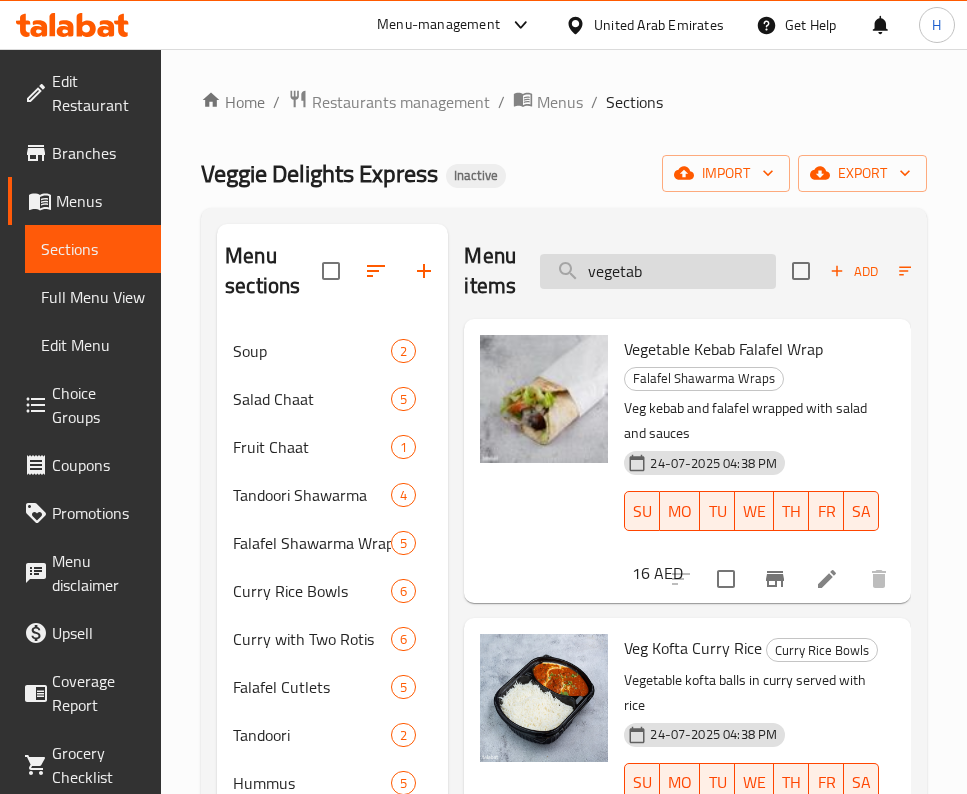 click on "vegetab" at bounding box center [658, 271] 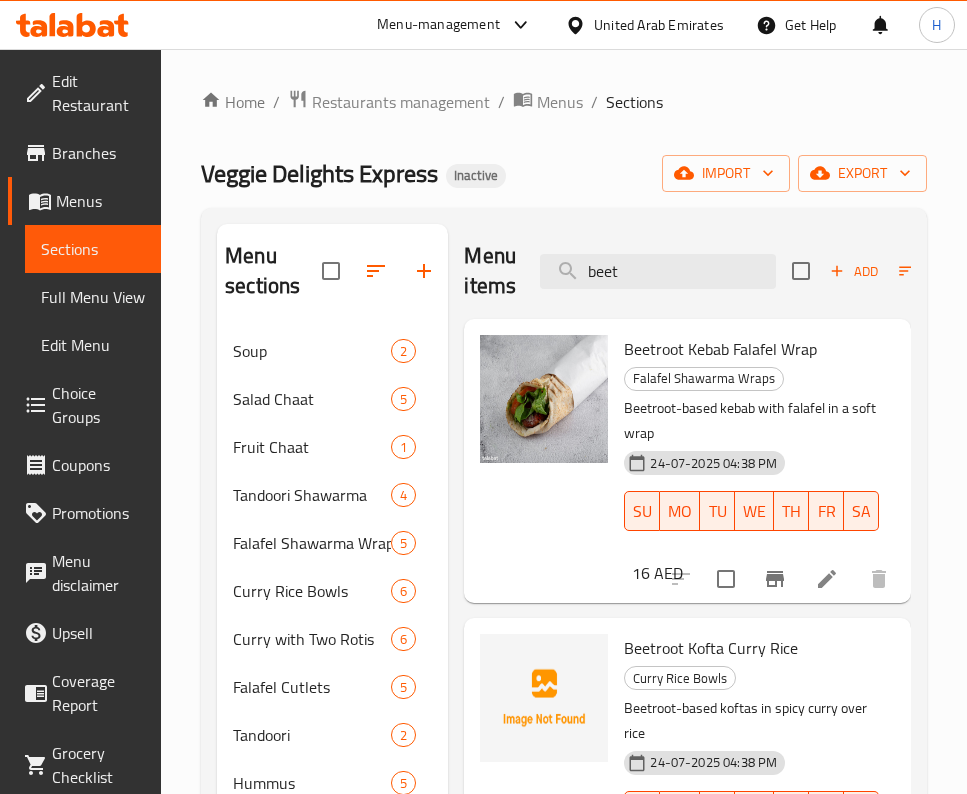 type on "beet" 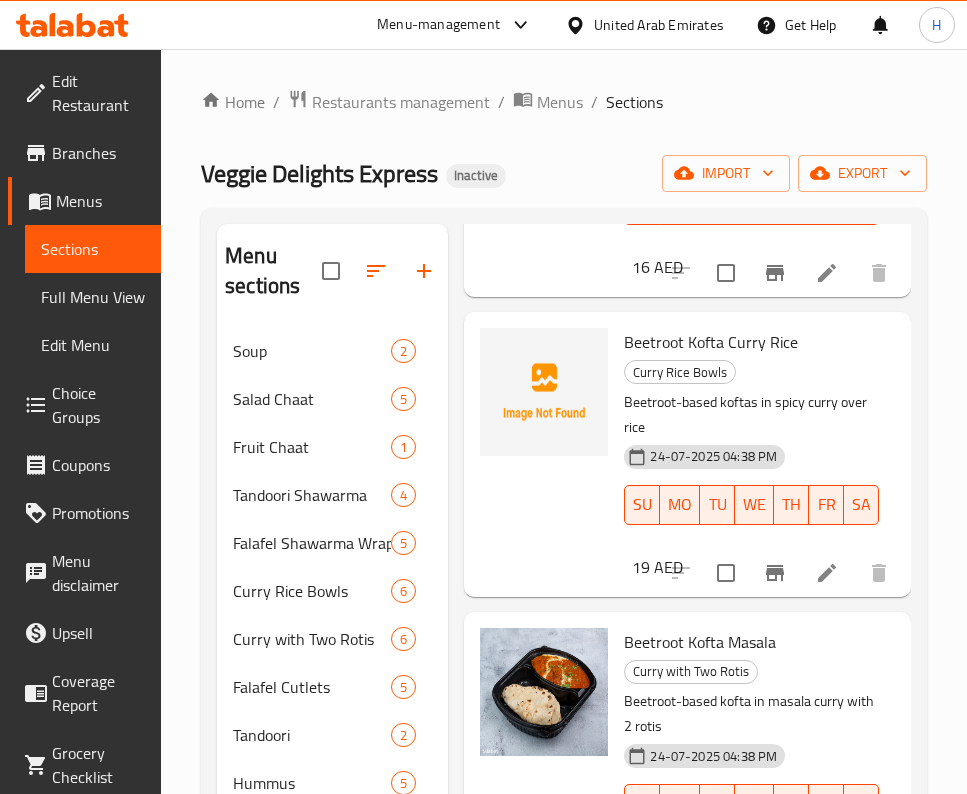 scroll, scrollTop: 728, scrollLeft: 0, axis: vertical 